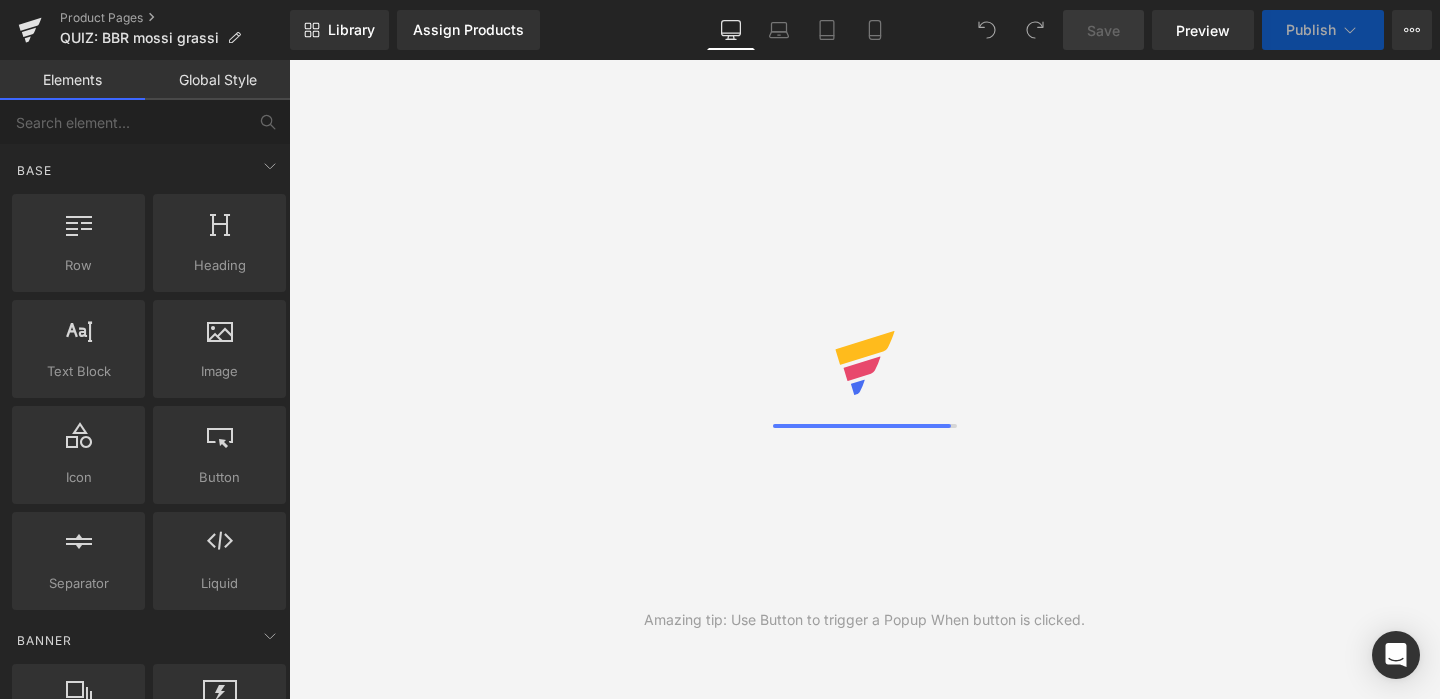scroll, scrollTop: 0, scrollLeft: 0, axis: both 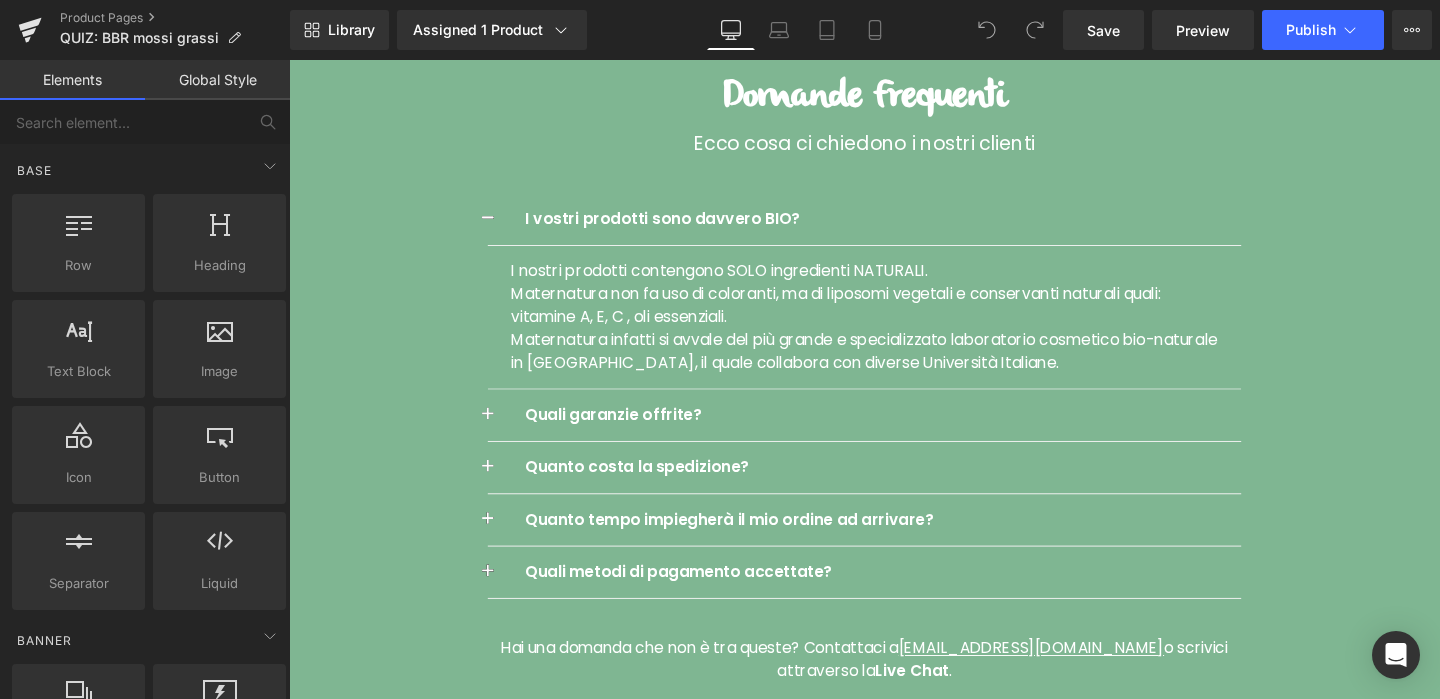 click at bounding box center (498, 232) 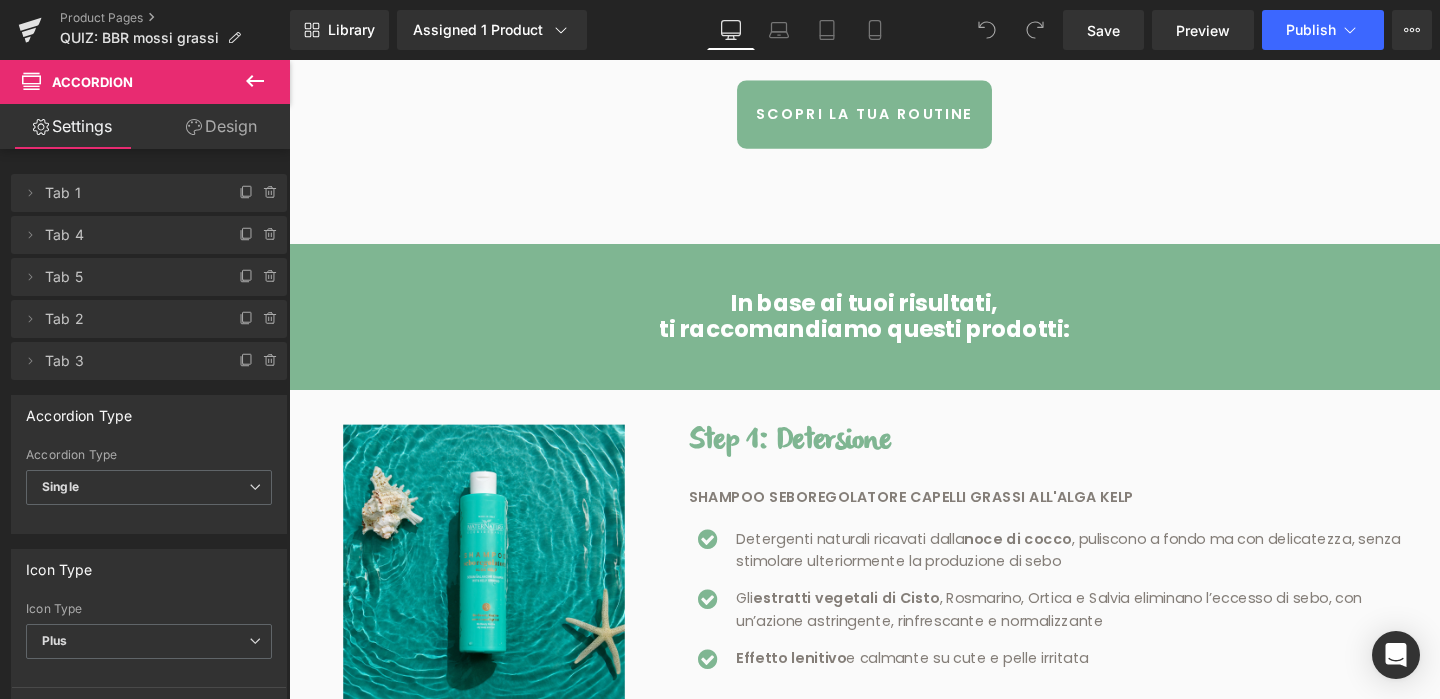 scroll, scrollTop: 635, scrollLeft: 0, axis: vertical 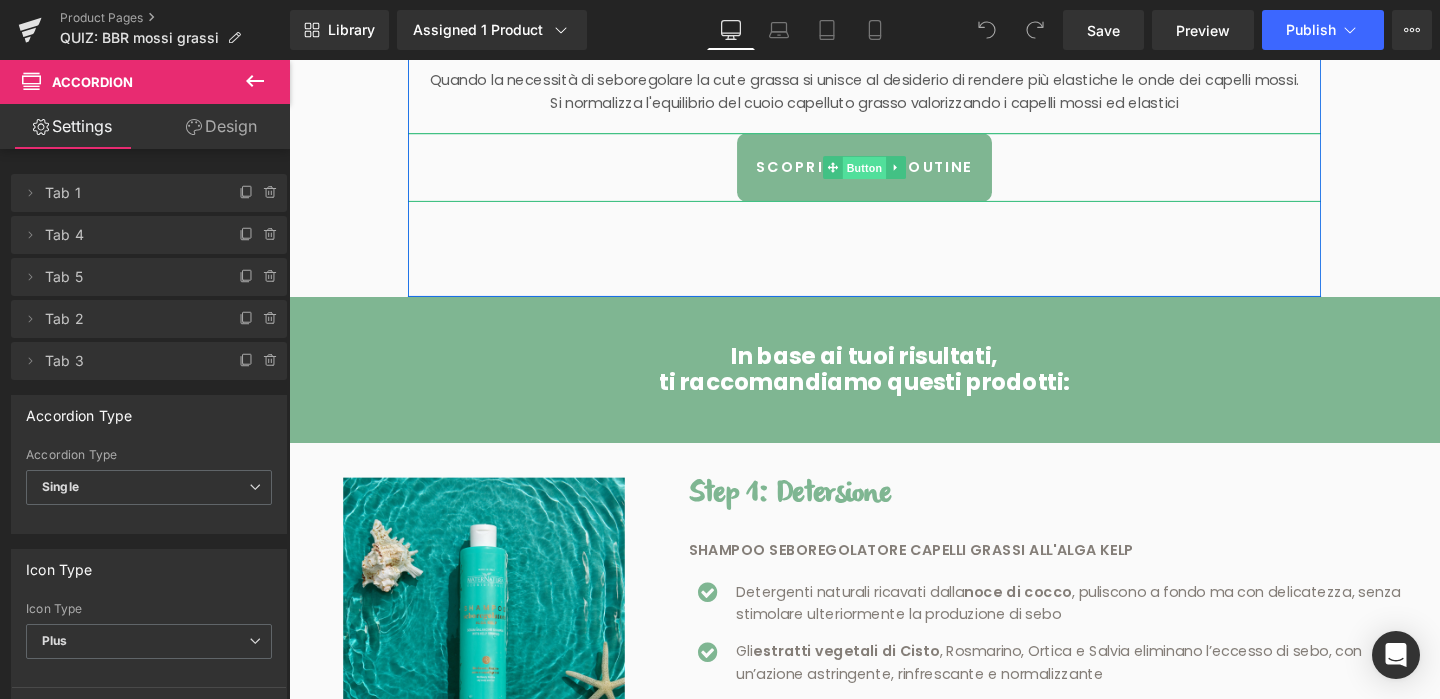 click on "Button" at bounding box center (894, 174) 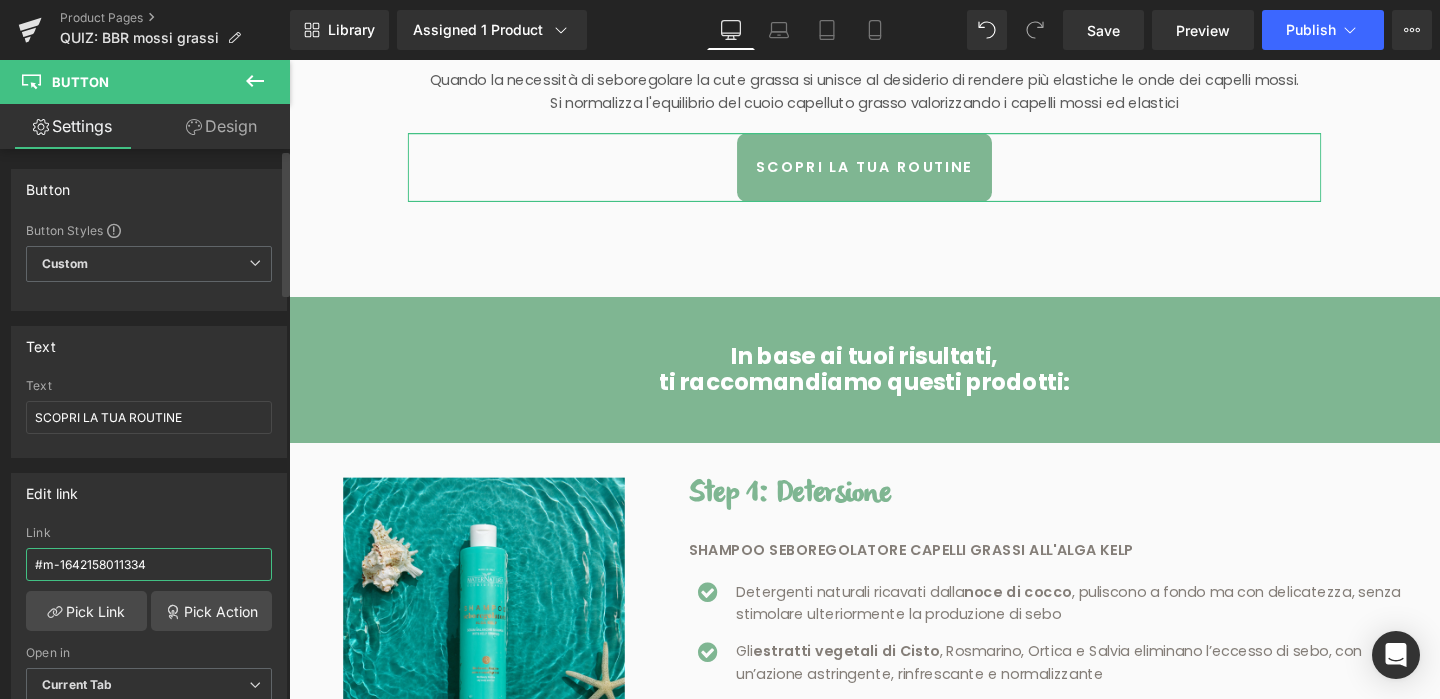 click on "#m-1642158011334" at bounding box center [149, 564] 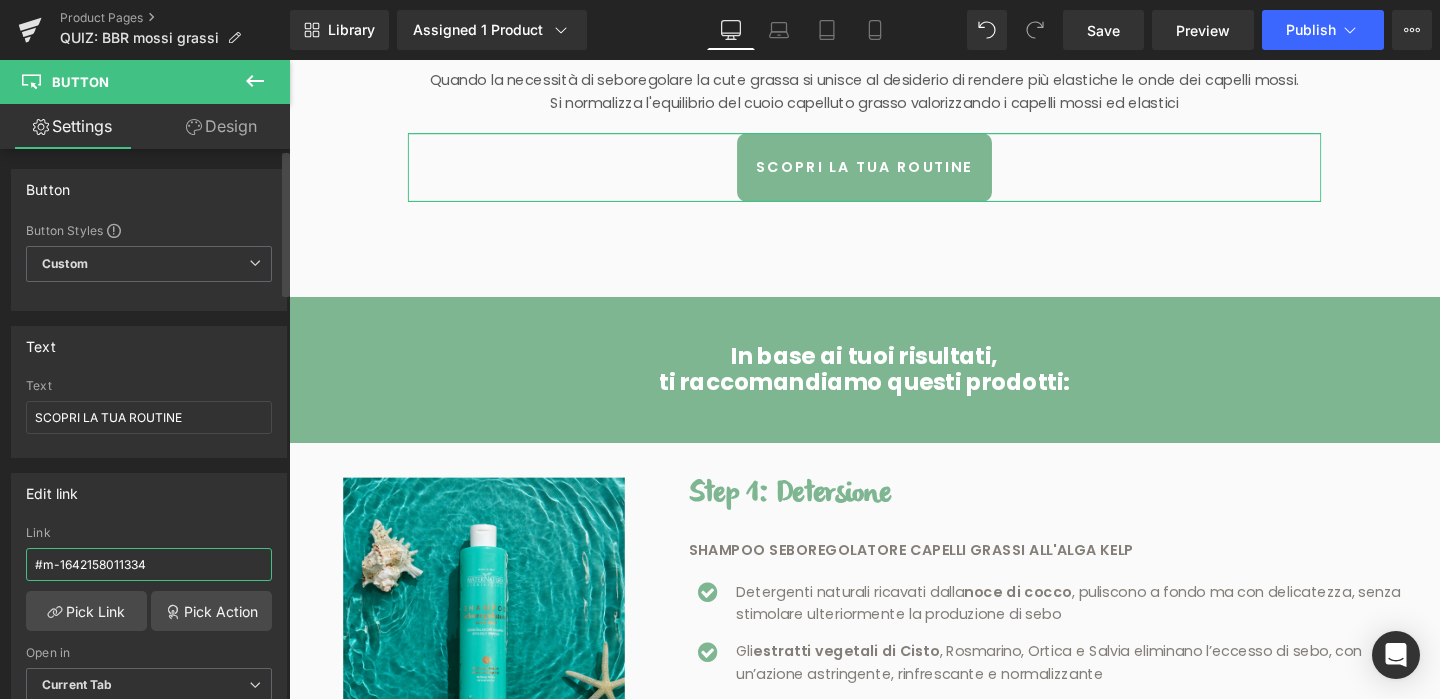 drag, startPoint x: 153, startPoint y: 567, endPoint x: 32, endPoint y: 564, distance: 121.037186 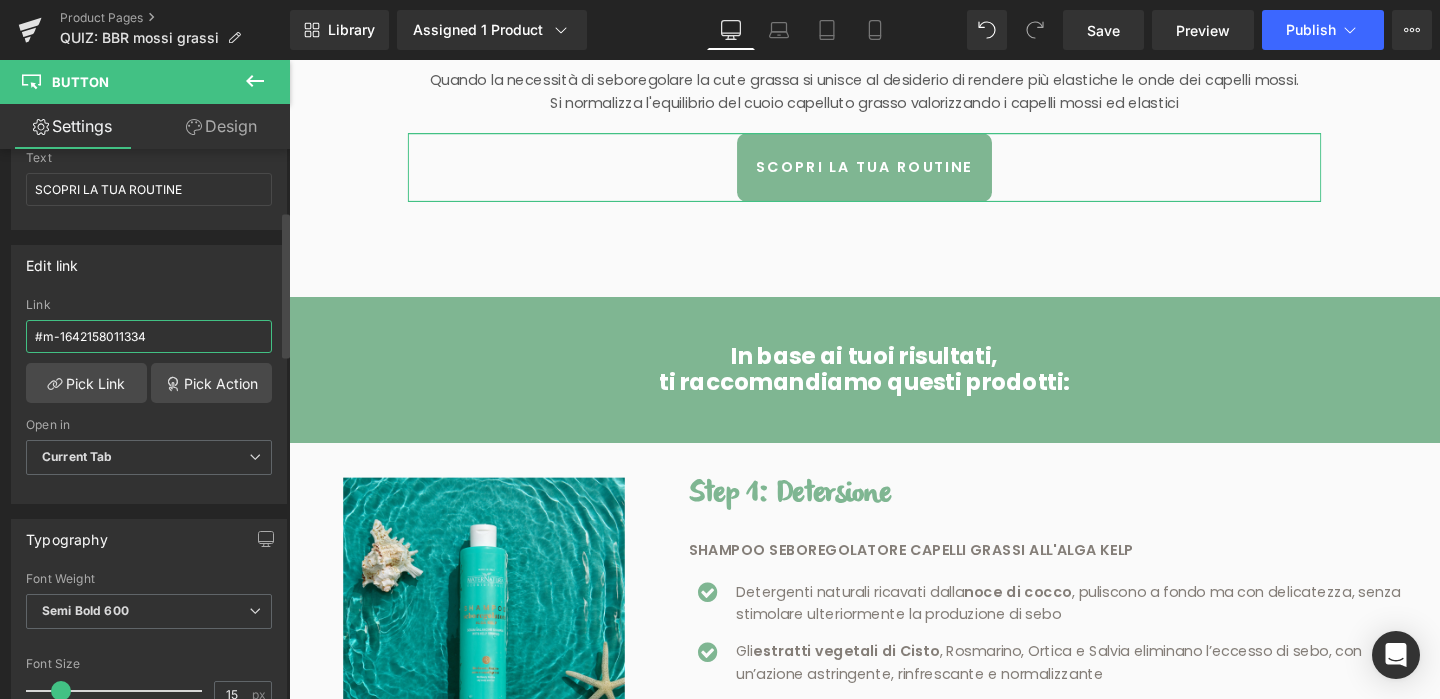 scroll, scrollTop: 232, scrollLeft: 0, axis: vertical 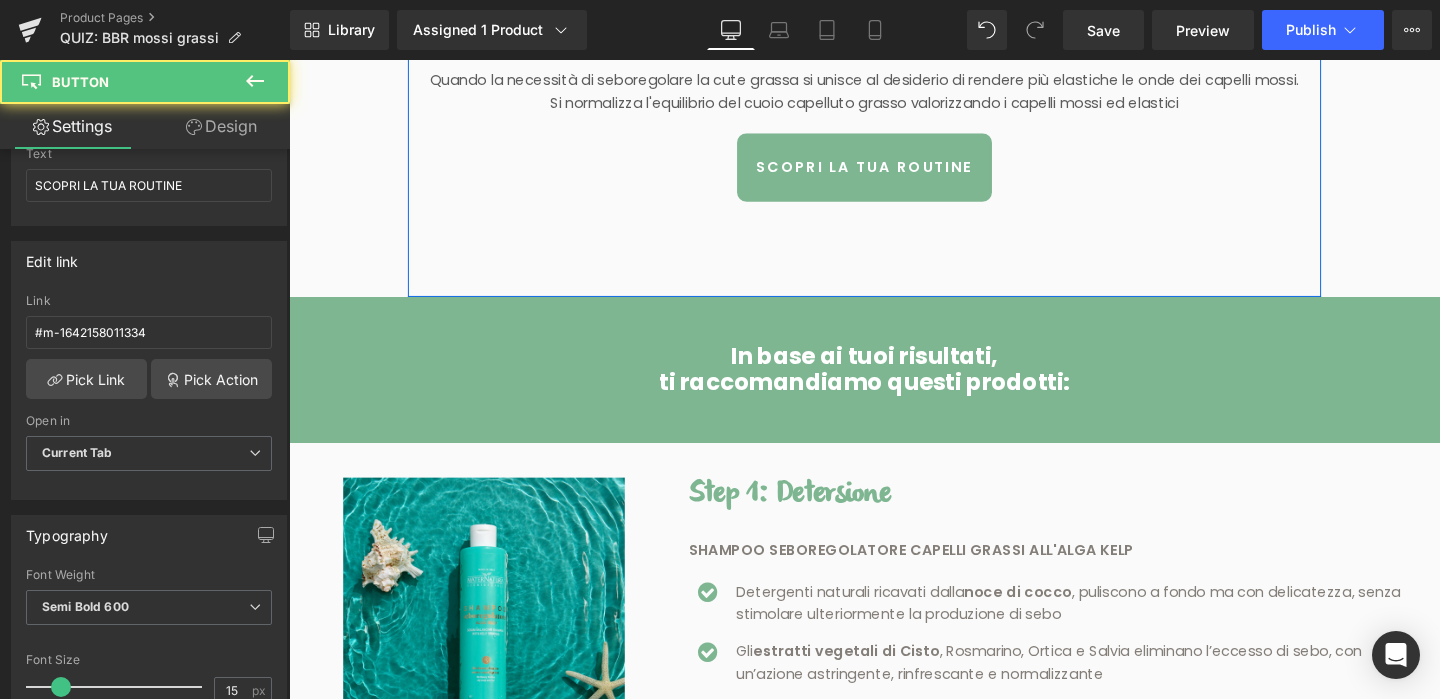 click on "SCOPRI LA TUA ROUTINE" at bounding box center (894, 173) 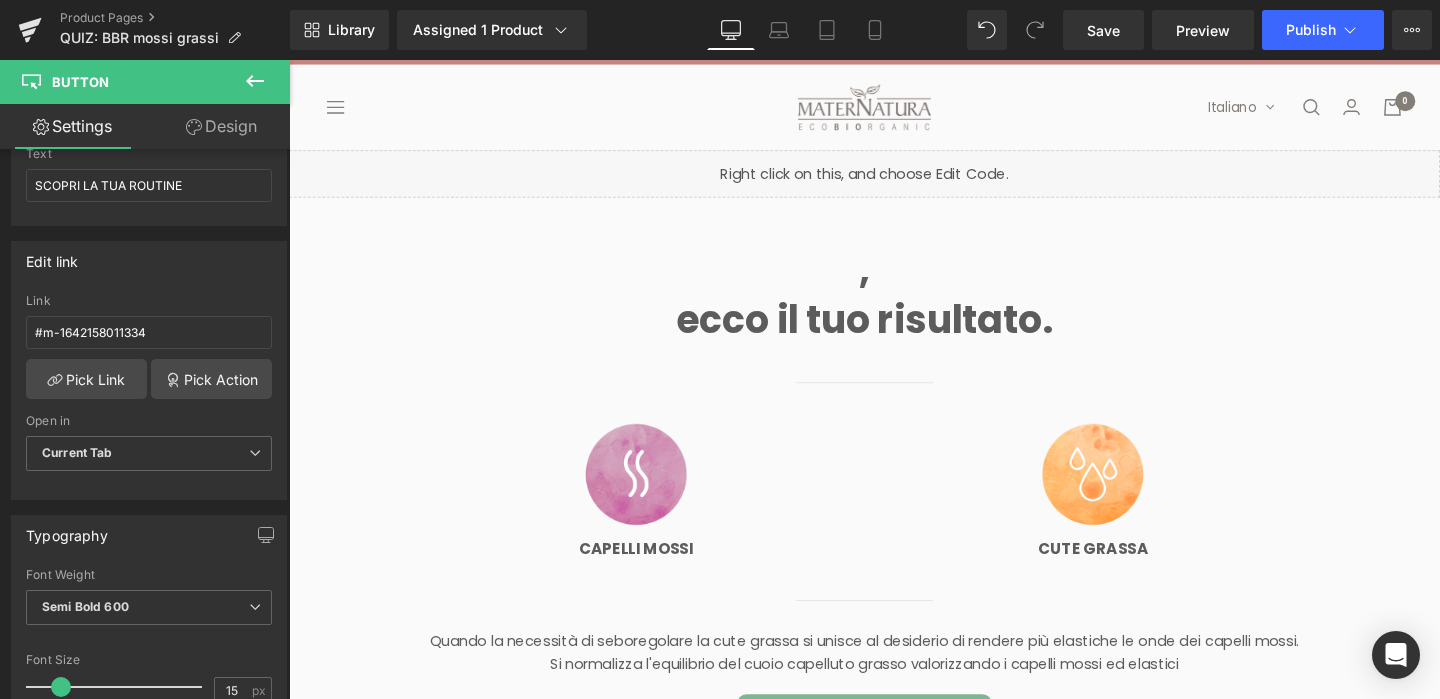 scroll, scrollTop: 0, scrollLeft: 0, axis: both 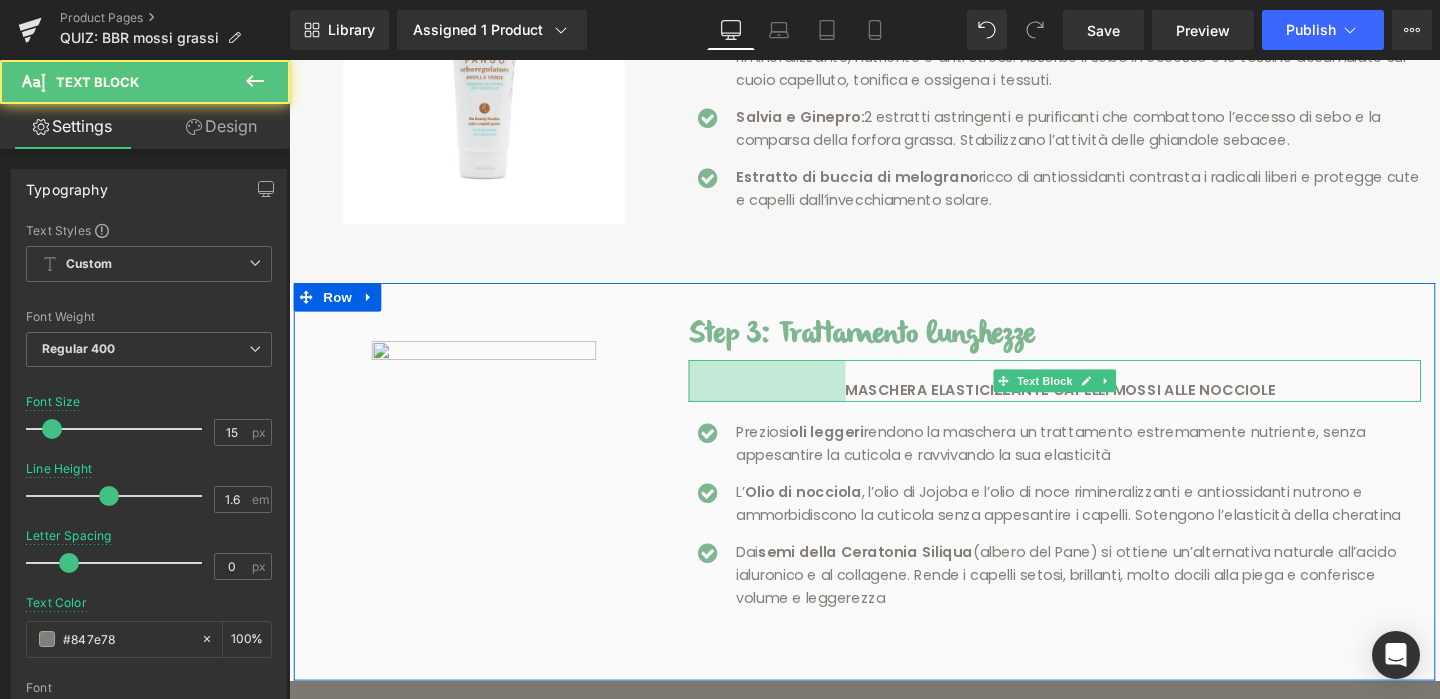 drag, startPoint x: 709, startPoint y: 427, endPoint x: 871, endPoint y: 428, distance: 162.00308 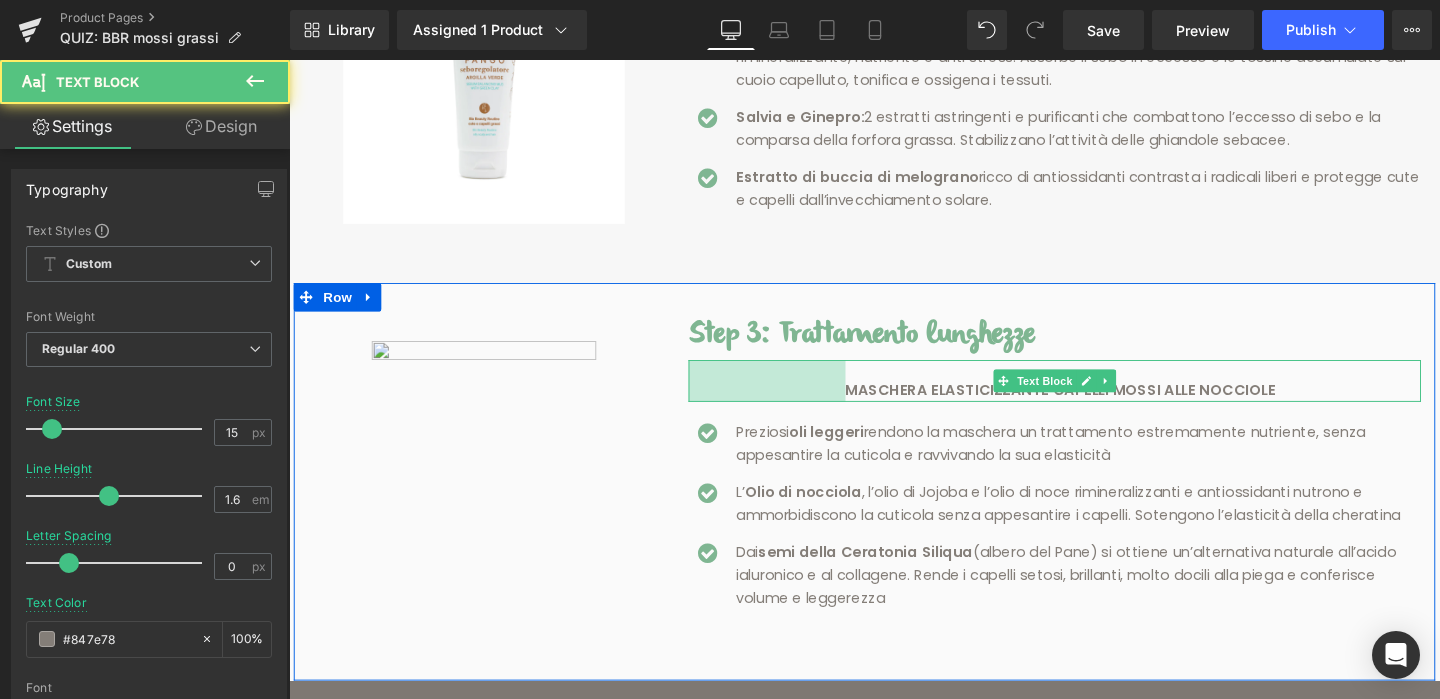 click on "MASCHERA ELASTICIZZANTE CAPELLI MOSSI ALLE NOCCIOLE Text Block       165px" at bounding box center (1094, 397) 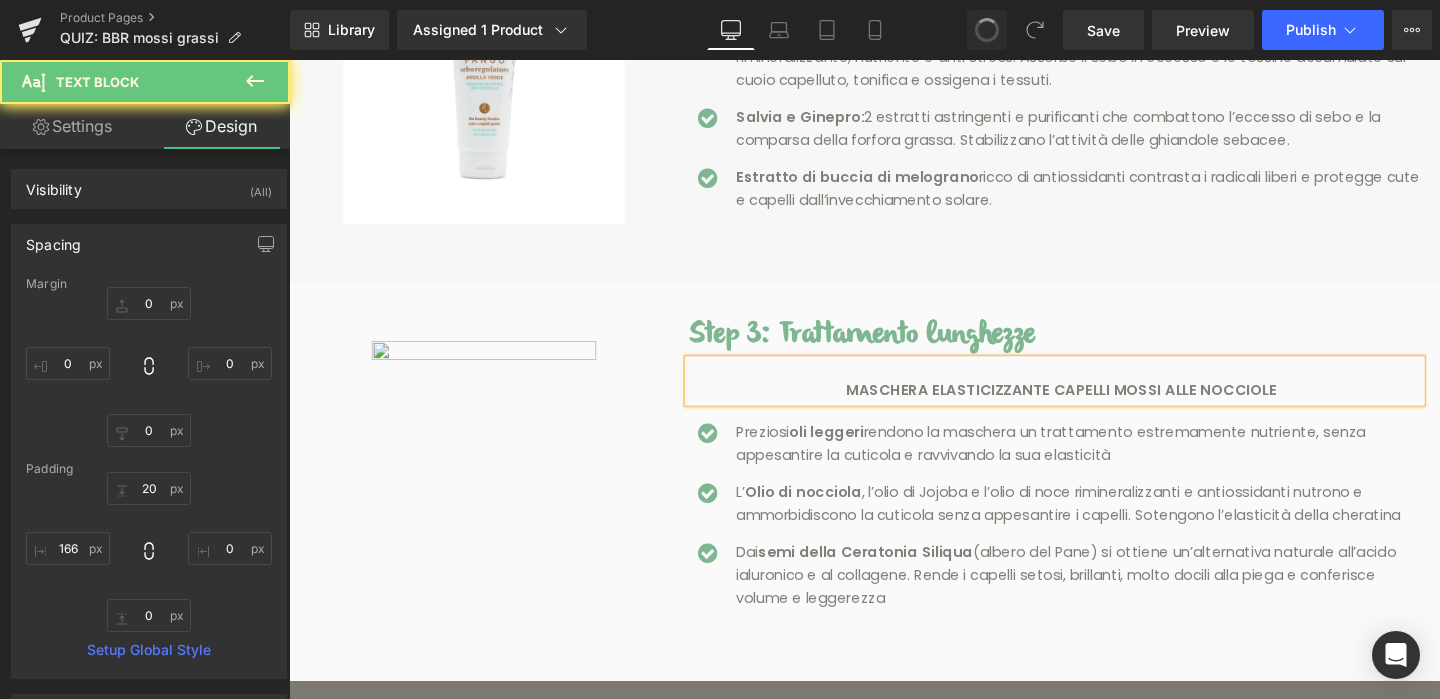 type on "0" 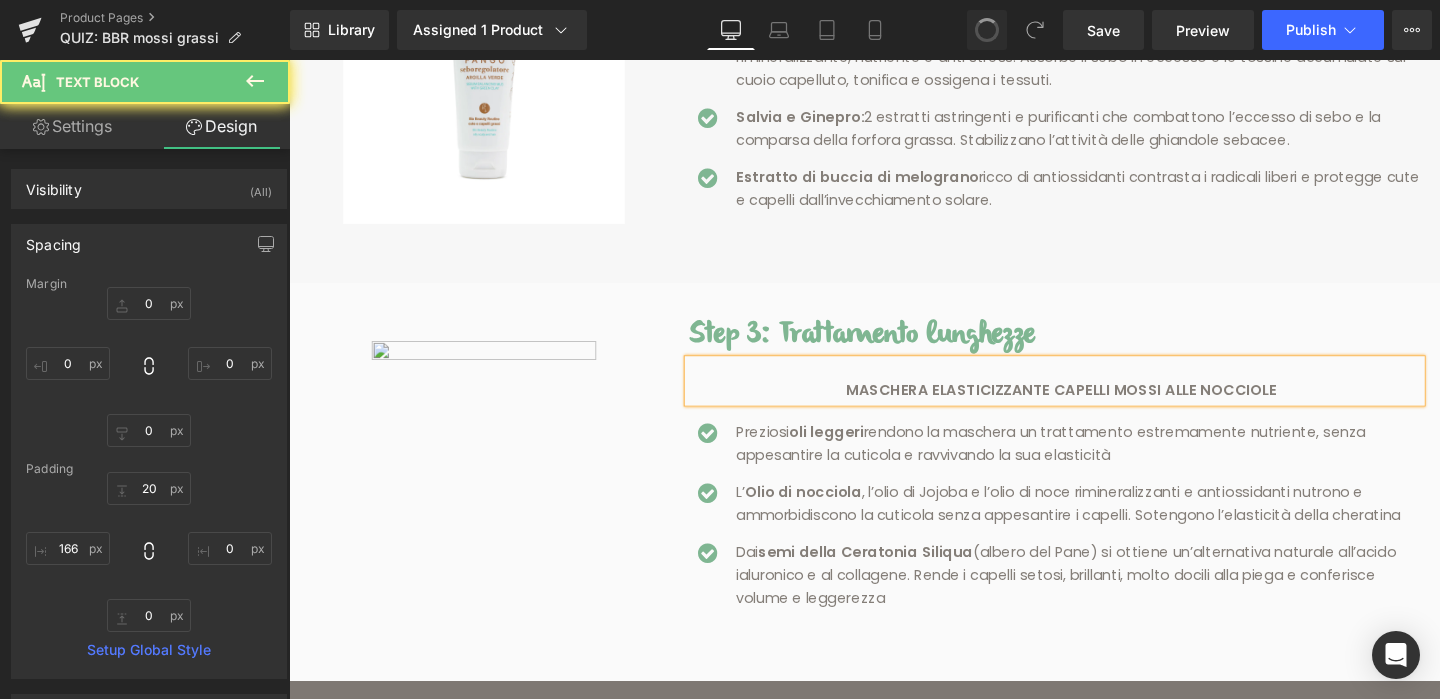 type on "0" 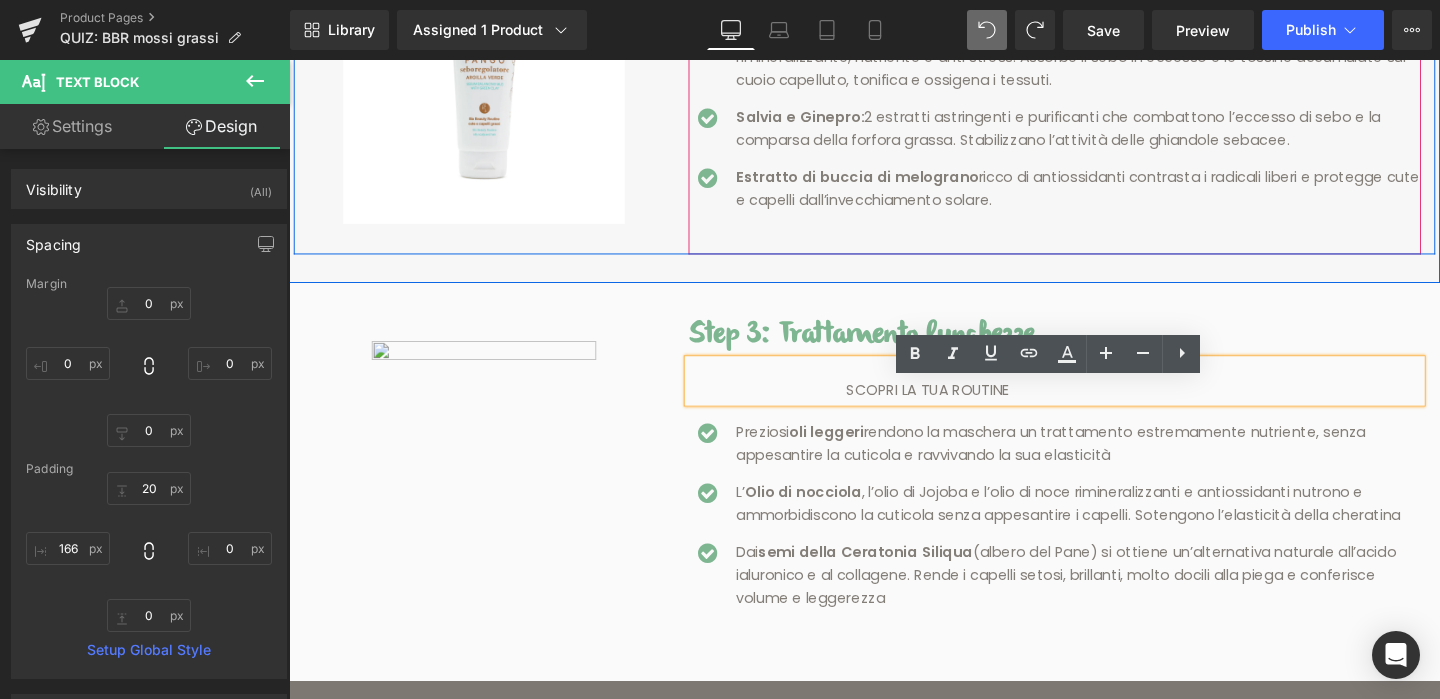 click on "Icon
L’ argilla verde  è ricca di vitamine e minerali svolge un’intensa azione, detossinante, rimineralizzante, nutriente e anti stress. Assorbe il sebo in eccesso e le tossine accumulate sul cuoio capelluto, tonifica e ossigena i tessuti.
Text Block
Icon
Salvia e Ginepro:  2 estratti astringenti e purificanti che combattono l’eccesso di sebo e la comparsa della forfora grassa. Stabilizzano l’attività delle ghiandole sebacee.
Text Block" at bounding box center [1094, 132] 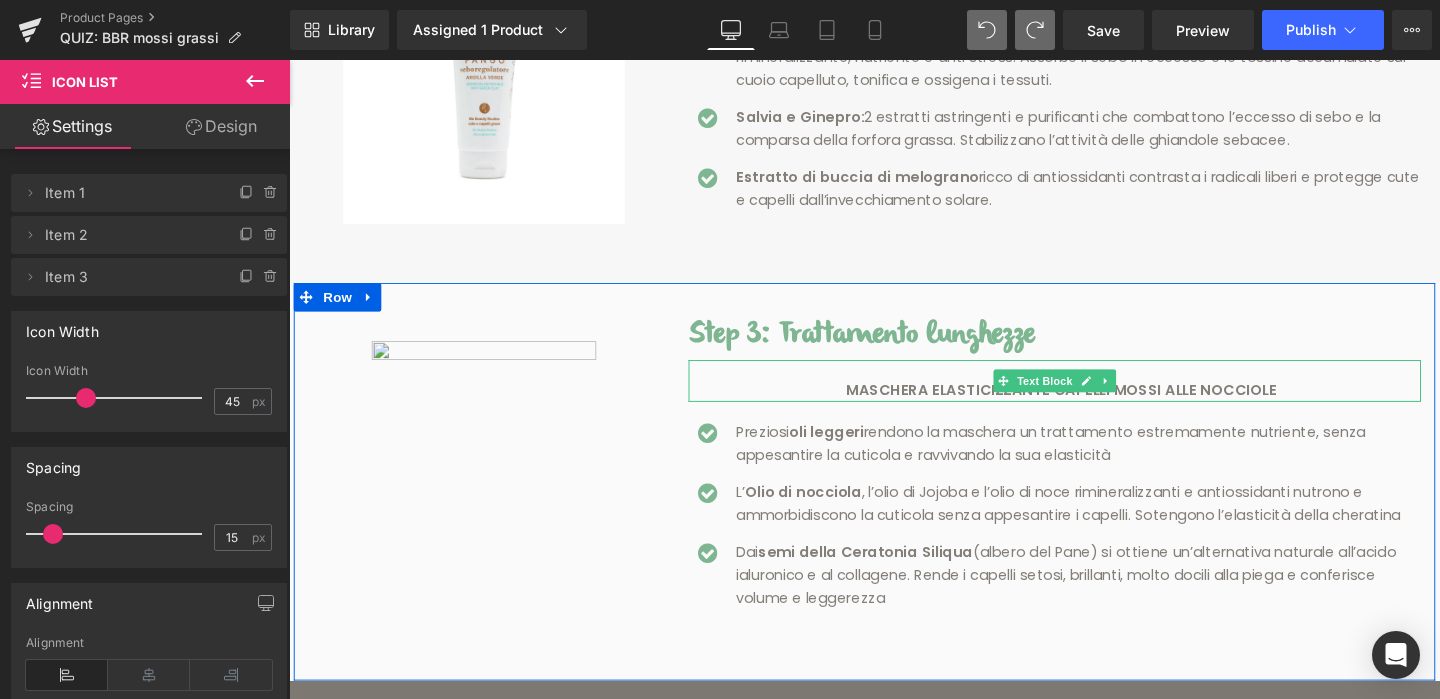 click on "MASCHERA ELASTICIZZANTE CAPELLI MOSSI ALLE NOCCIOLE" at bounding box center [1101, 406] 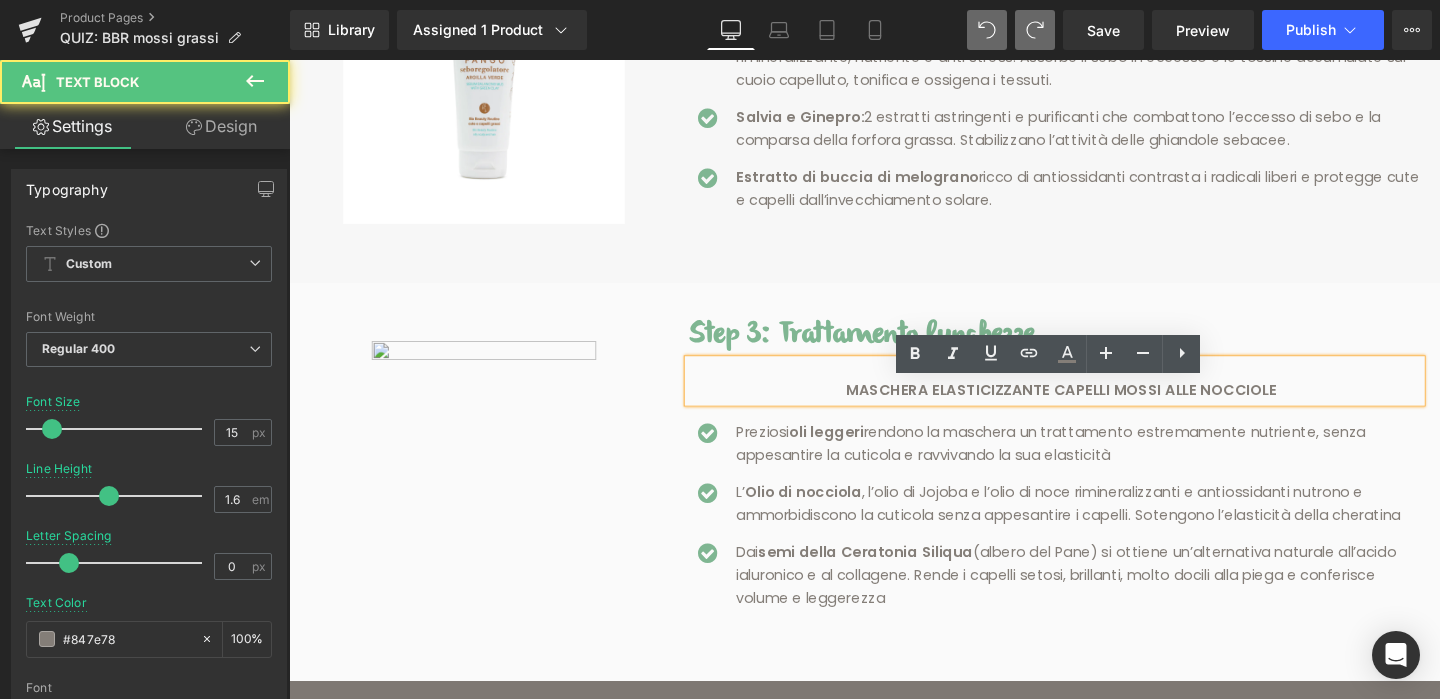 click on "MASCHERA ELASTICIZZANTE CAPELLI MOSSI ALLE NOCCIOLE" at bounding box center (1094, 397) 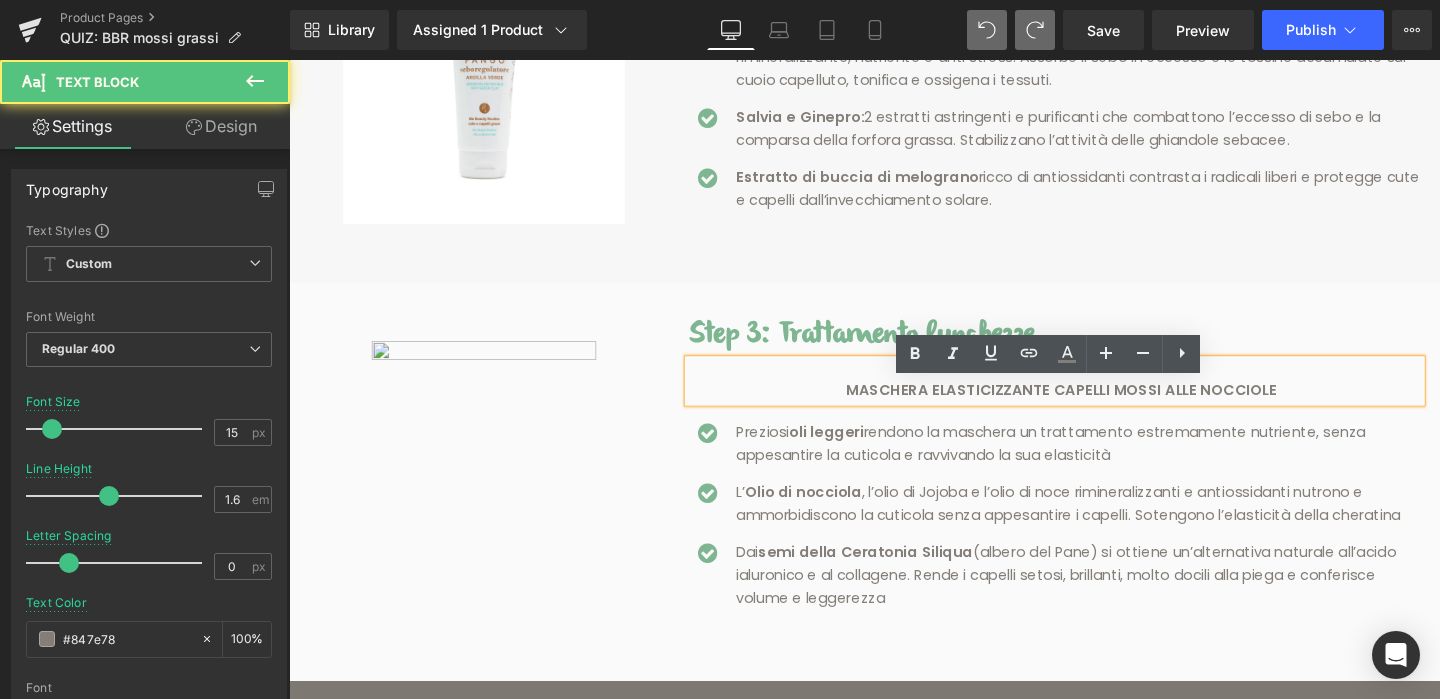 drag, startPoint x: 871, startPoint y: 429, endPoint x: 731, endPoint y: 432, distance: 140.03214 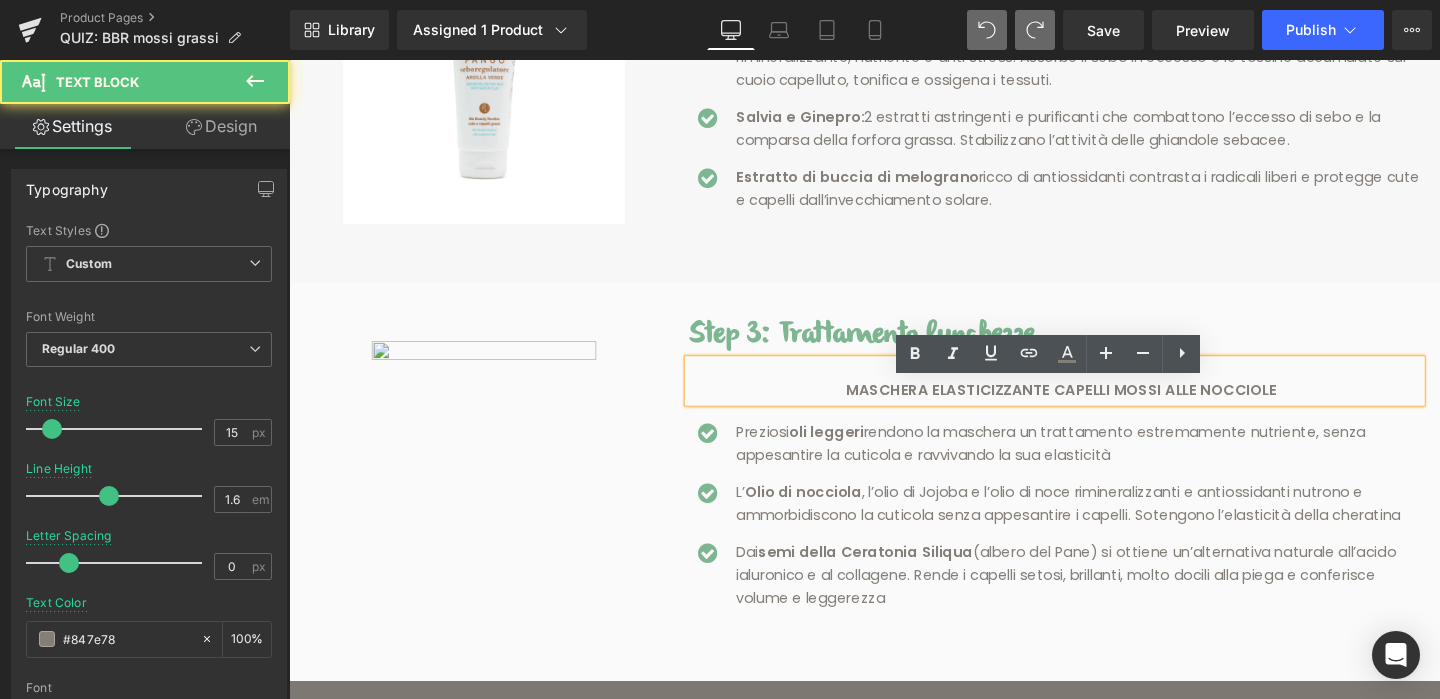 click on "MASCHERA ELASTICIZZANTE CAPELLI MOSSI ALLE NOCCIOLE" at bounding box center [1094, 397] 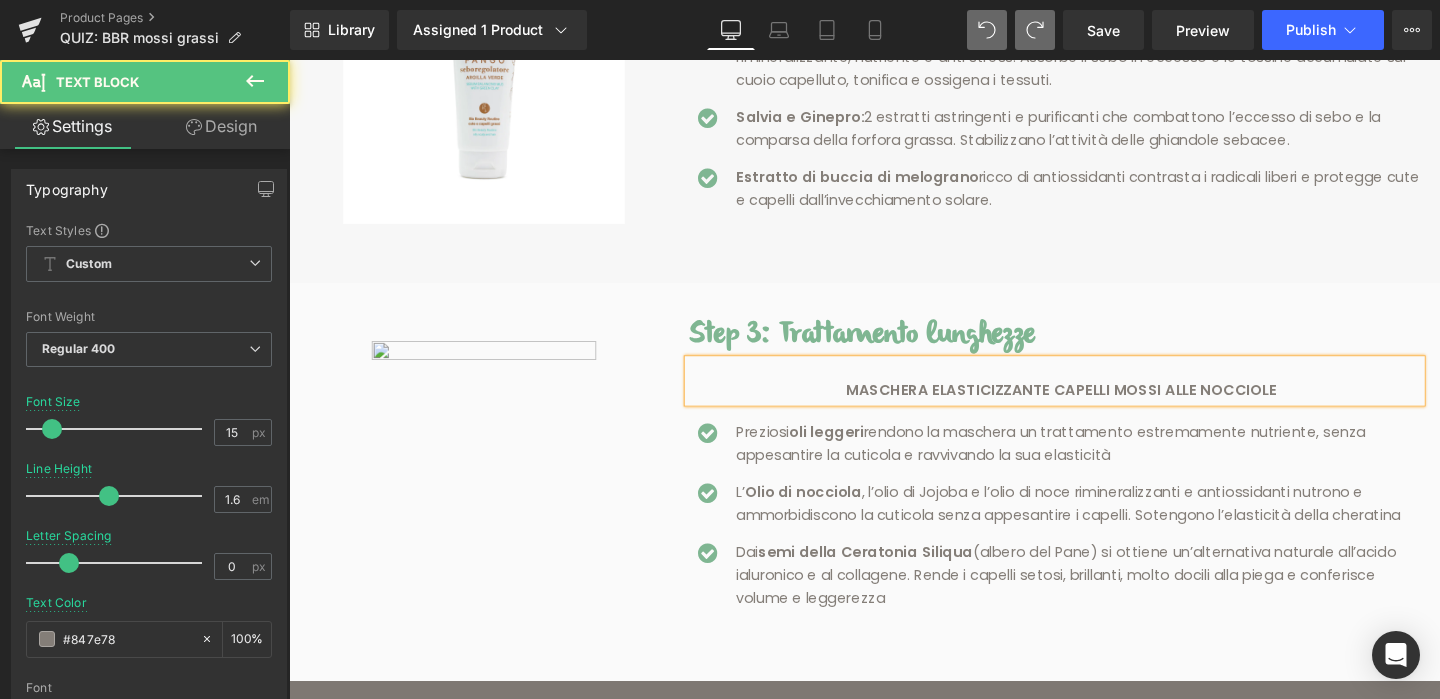 click on "MASCHERA ELASTICIZZANTE CAPELLI MOSSI ALLE NOCCIOLE" at bounding box center (1094, 397) 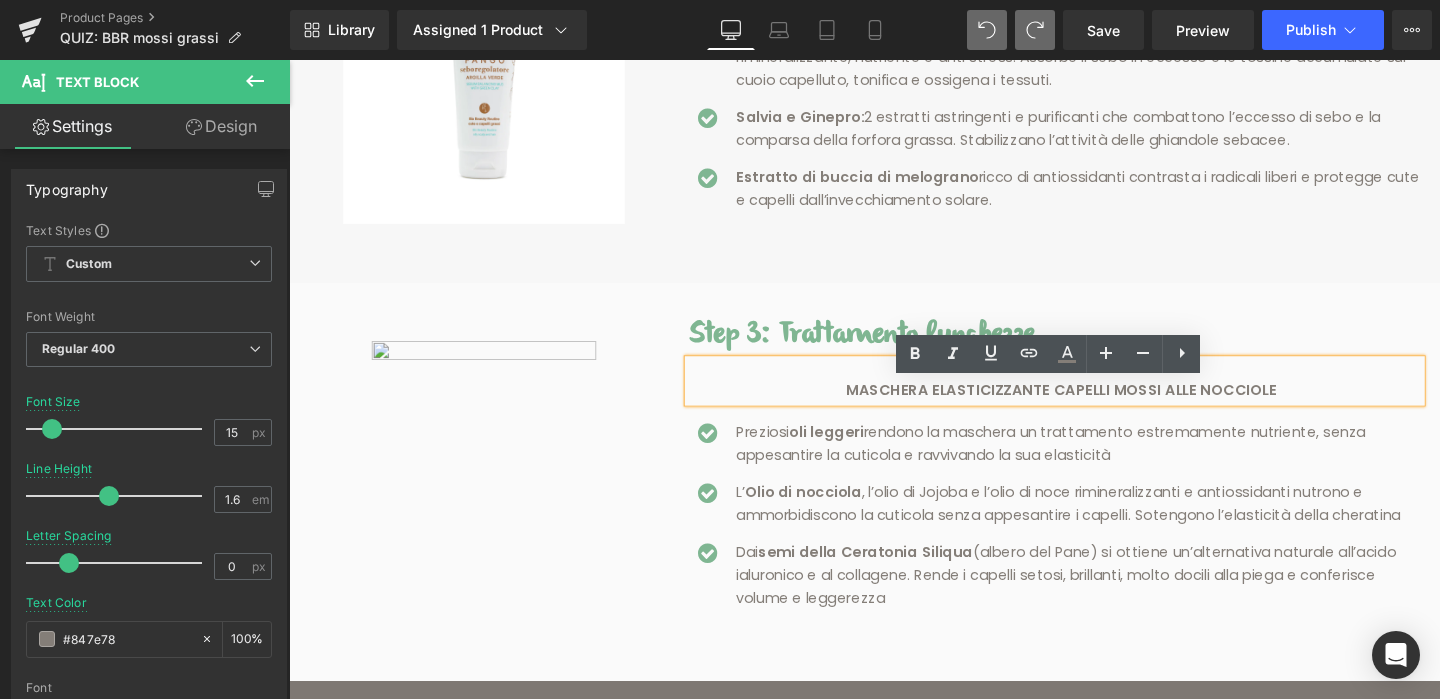 click on "MASCHERA ELASTICIZZANTE CAPELLI MOSSI ALLE NOCCIOLE" at bounding box center (1094, 397) 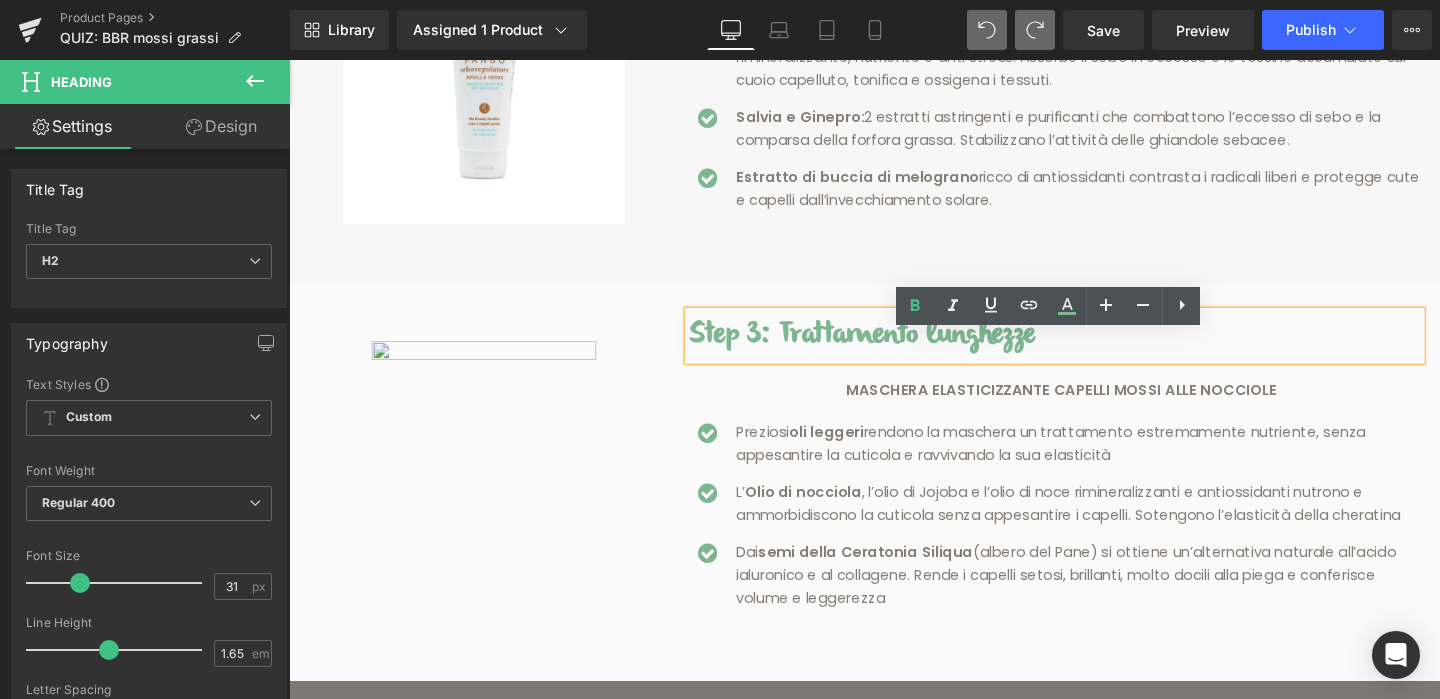 click on "MASCHERA ELASTICIZZANTE CAPELLI MOSSI ALLE NOCCIOLE" at bounding box center [1094, 397] 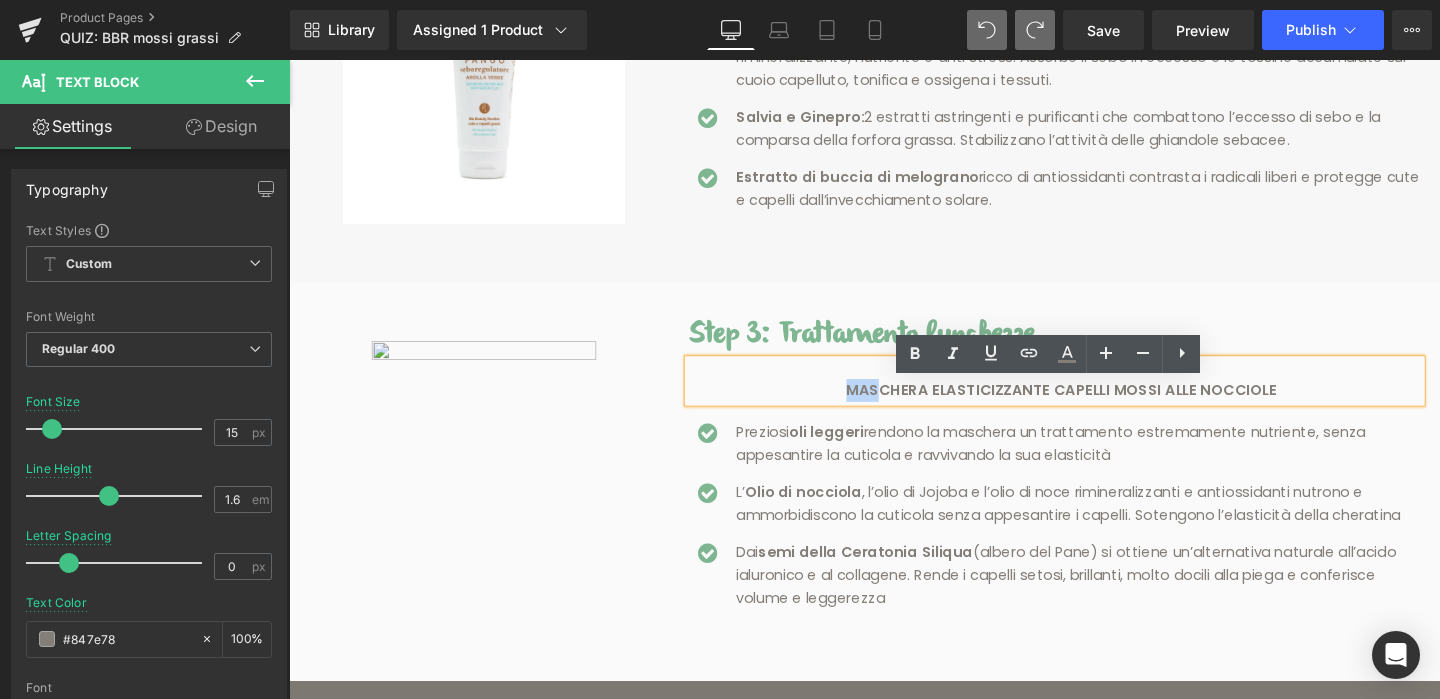 drag, startPoint x: 905, startPoint y: 429, endPoint x: 796, endPoint y: 426, distance: 109.041275 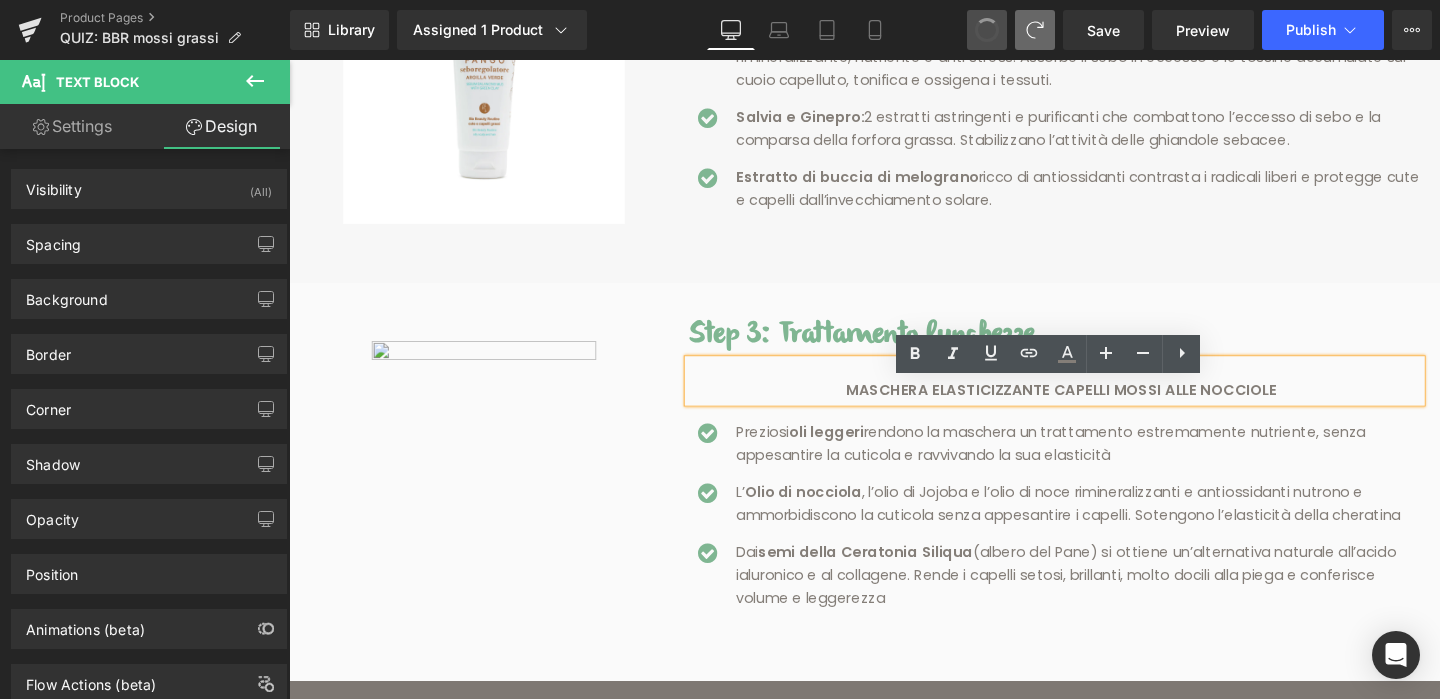 click at bounding box center (987, 30) 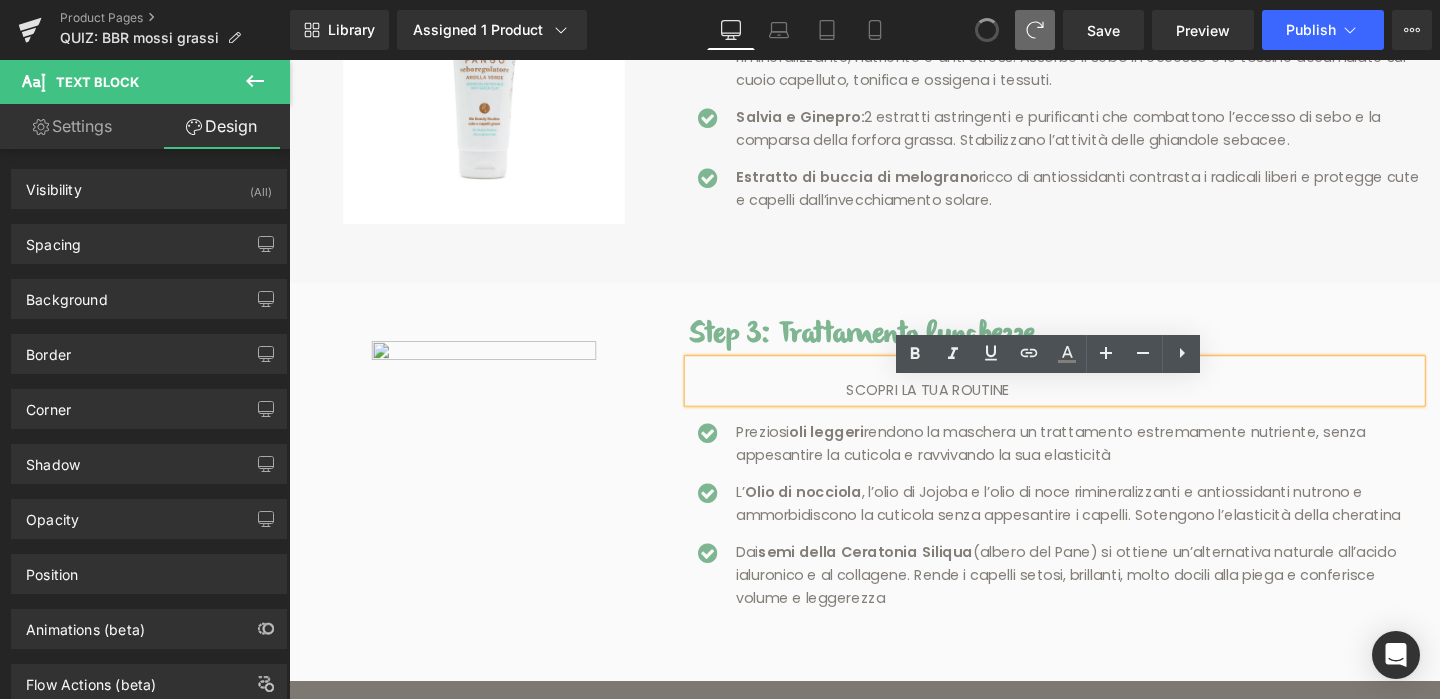 click at bounding box center (987, 30) 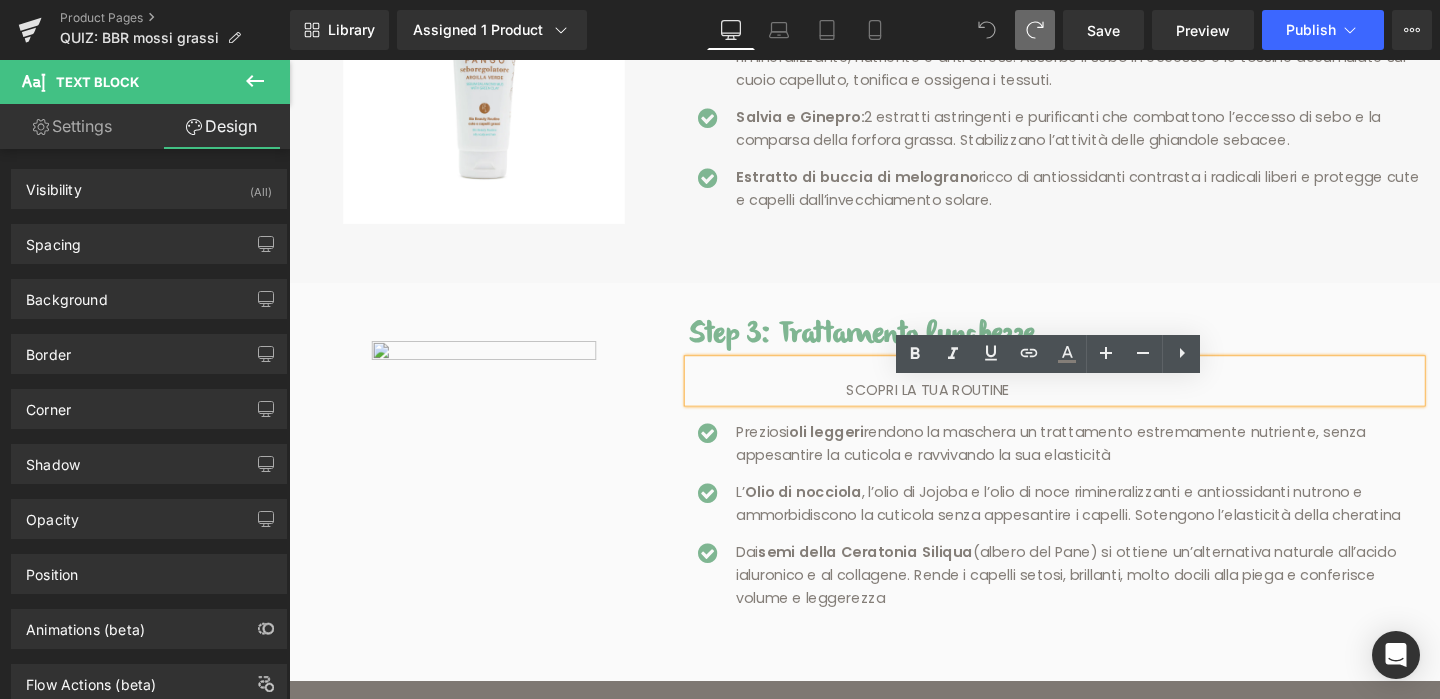 click at bounding box center [987, 30] 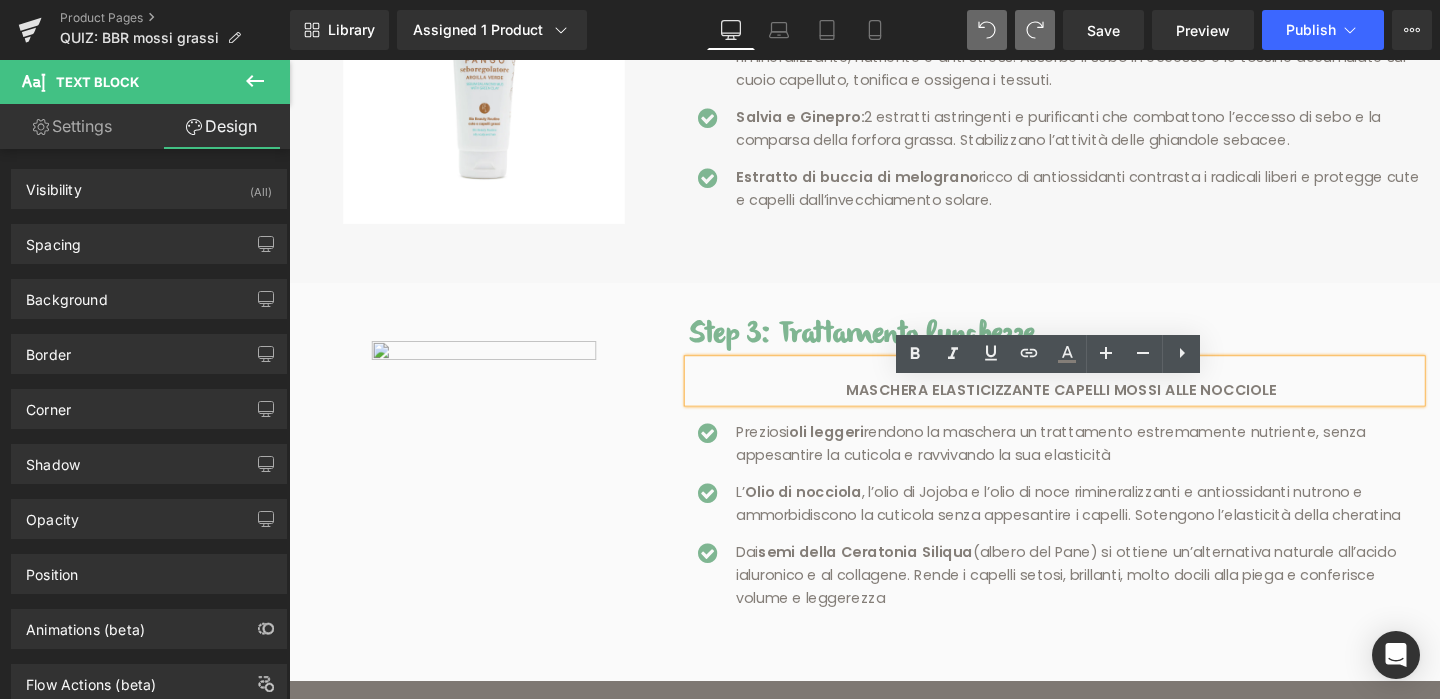 click on "MASCHERA ELASTICIZZANTE CAPELLI MOSSI ALLE NOCCIOLE" at bounding box center [1101, 406] 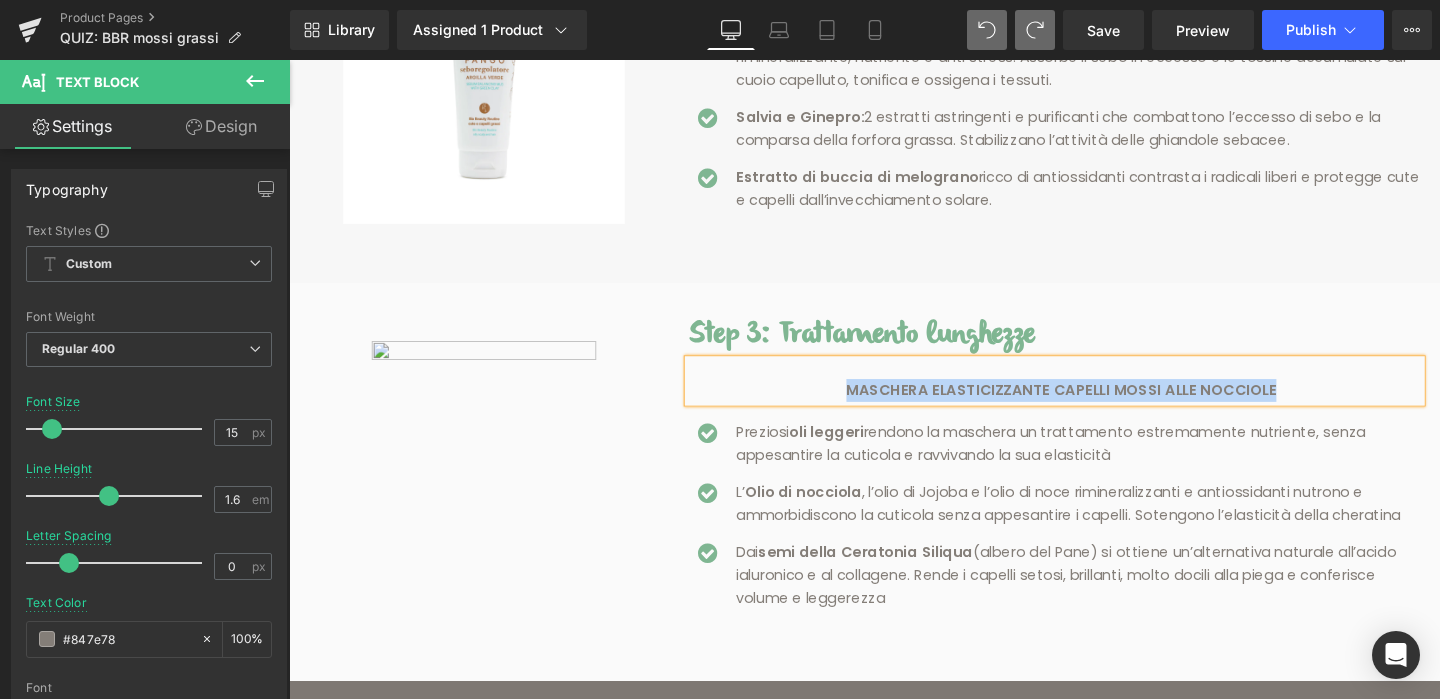 copy on "MASCHERA ELASTICIZZANTE CAPELLI MOSSI ALLE NOCCIOLE" 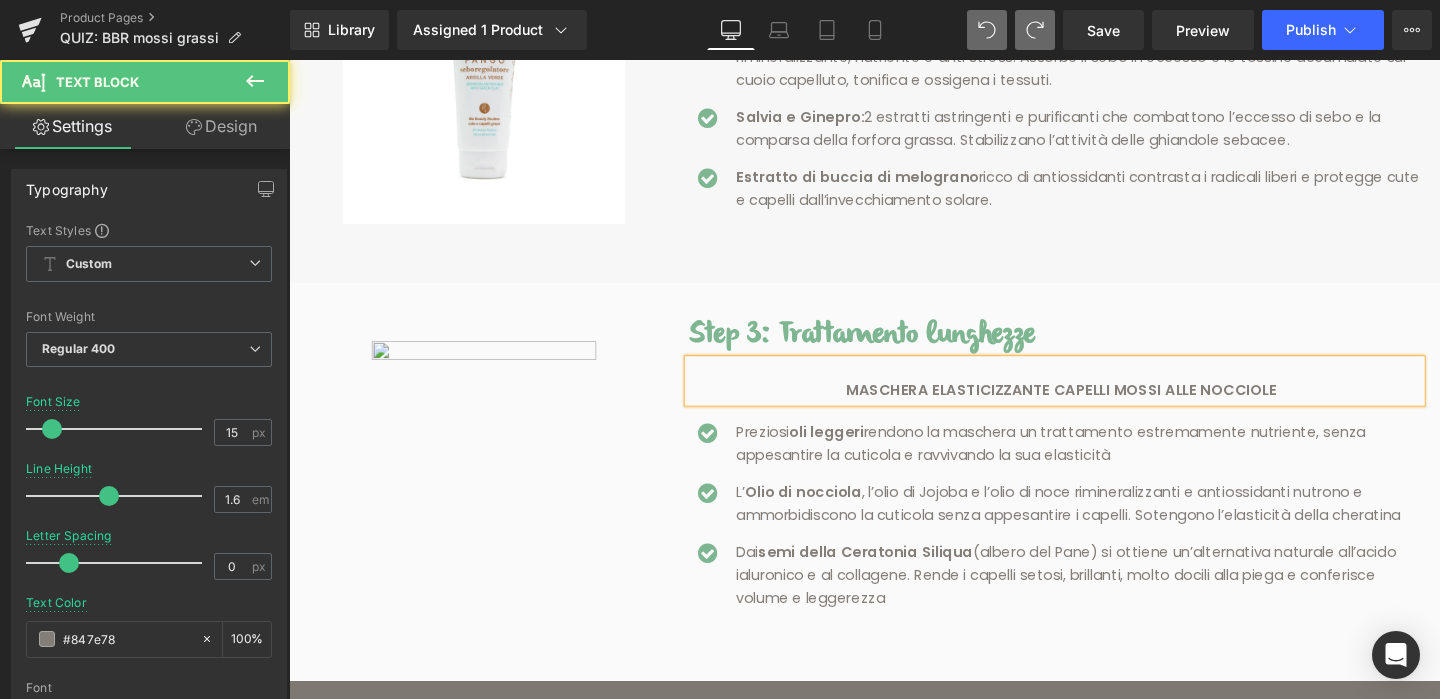click on "MASCHERA ELASTICIZZANTE CAPELLI MOSSI ALLE NOCCIOLE" at bounding box center (1101, 406) 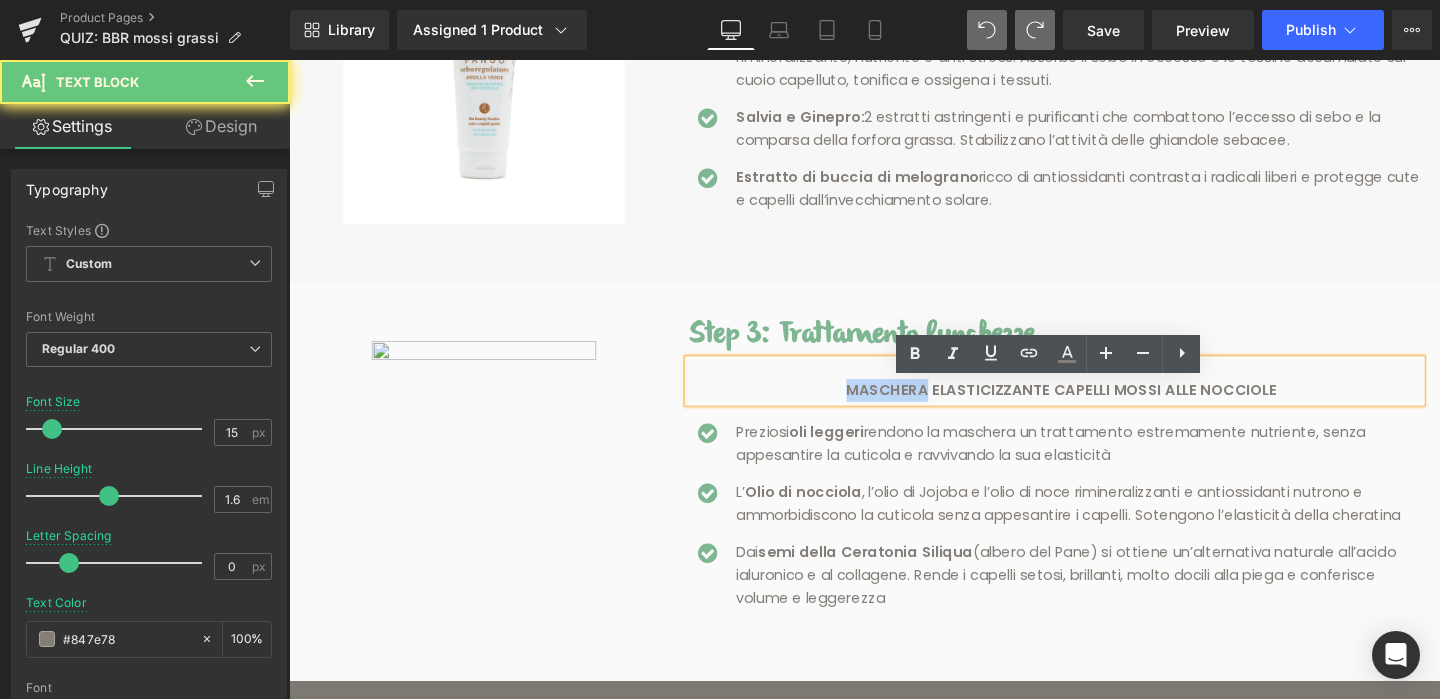 drag, startPoint x: 881, startPoint y: 430, endPoint x: 860, endPoint y: 430, distance: 21 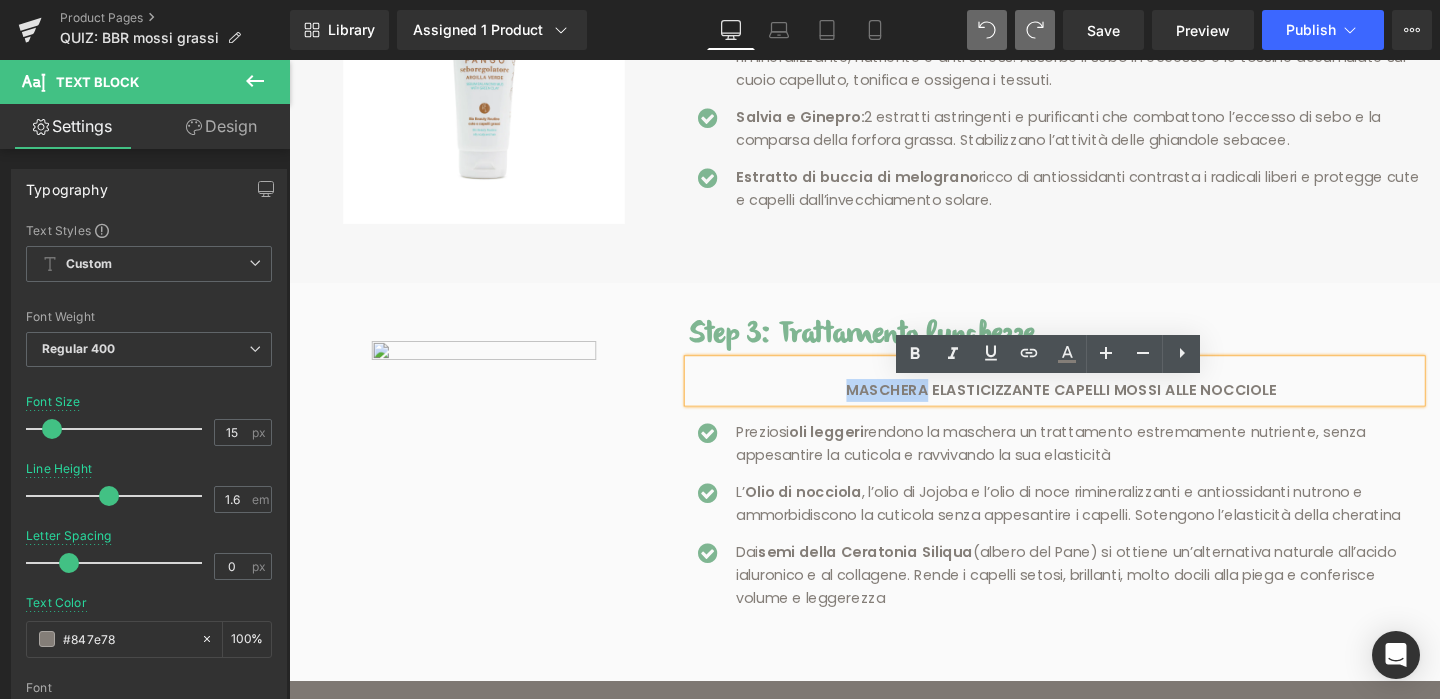 click on "MASCHERA ELASTICIZZANTE CAPELLI MOSSI ALLE NOCCIOLE" at bounding box center [1094, 397] 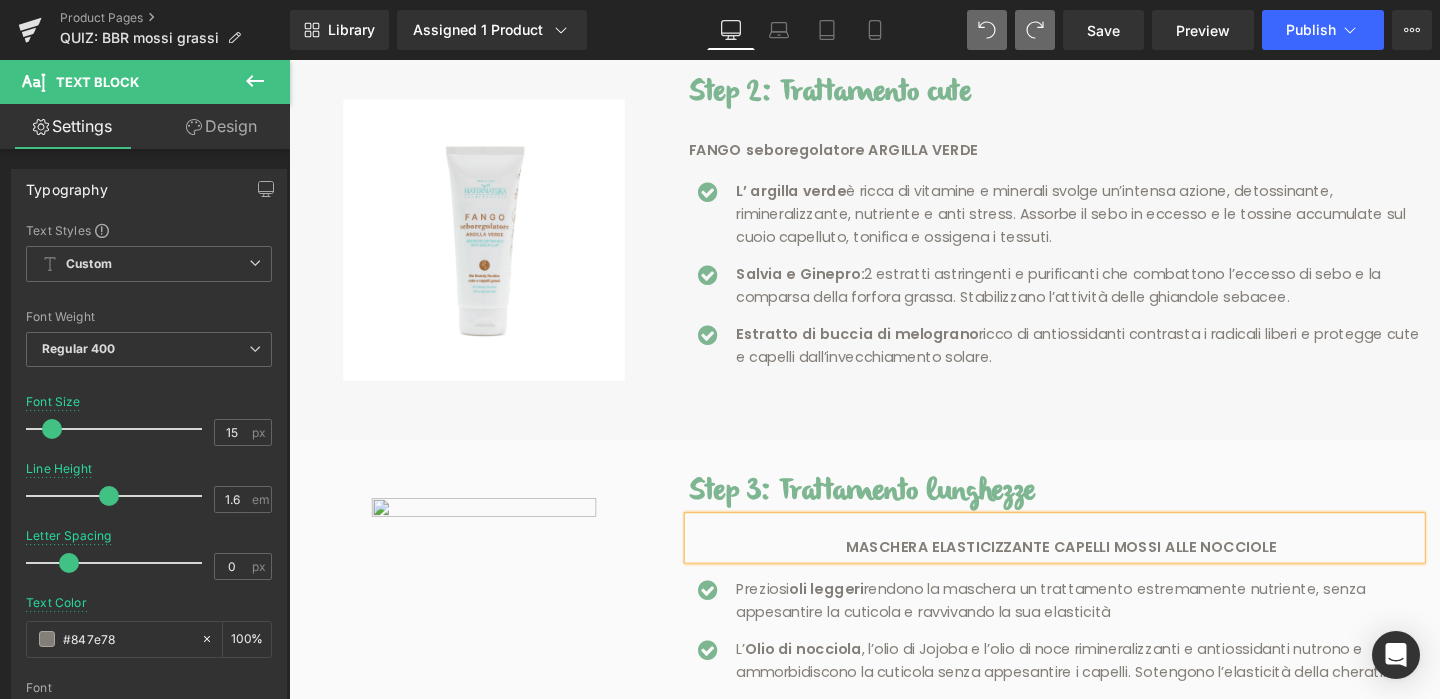 scroll, scrollTop: 1432, scrollLeft: 0, axis: vertical 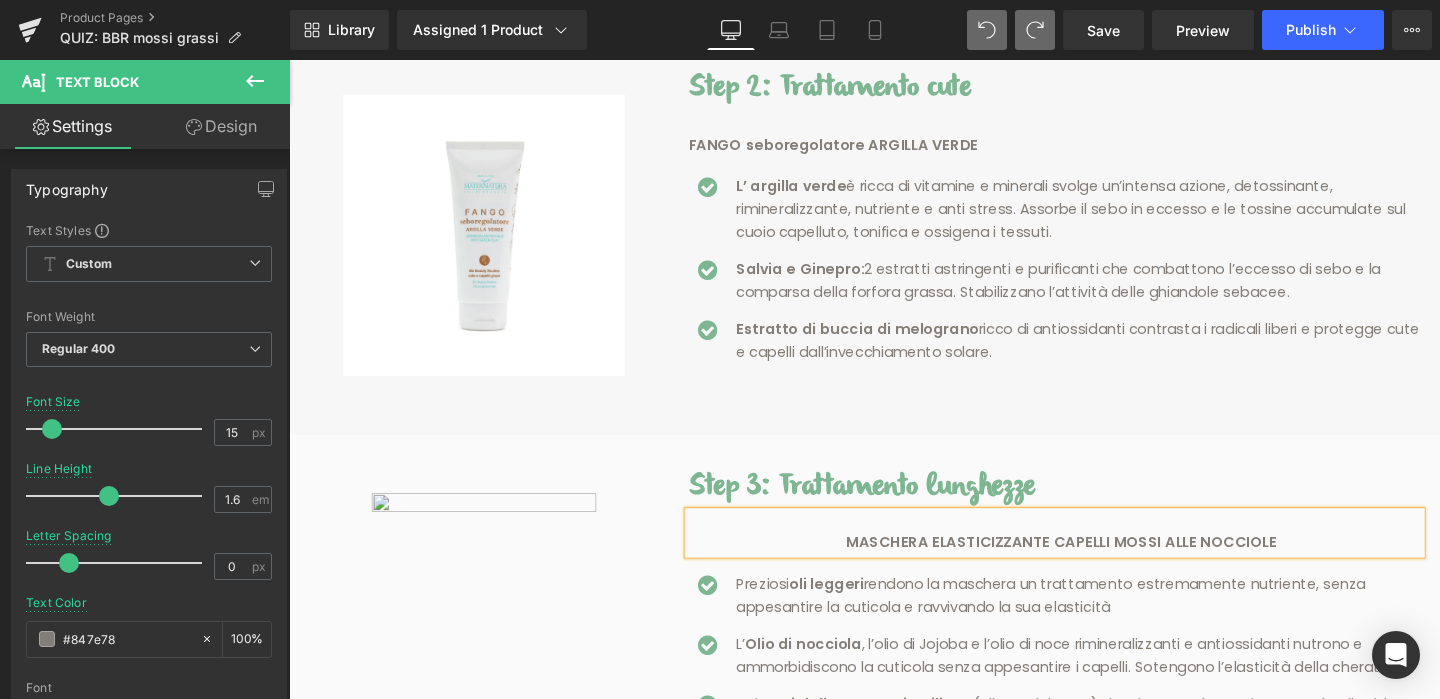 click on "MASCHERA ELASTICIZZANTE CAPELLI MOSSI ALLE NOCCIOLE" at bounding box center (1094, 557) 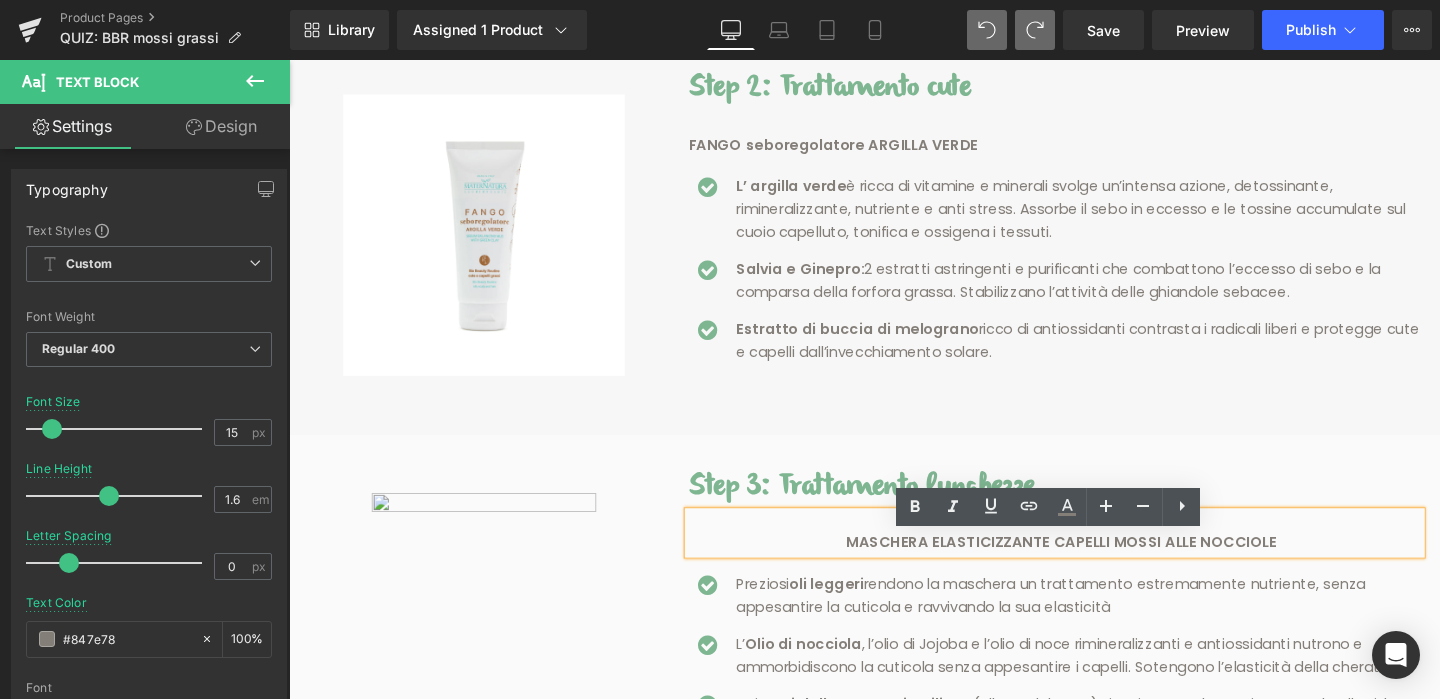 click on "MASCHERA ELASTICIZZANTE CAPELLI MOSSI ALLE NOCCIOLE" at bounding box center (1101, 566) 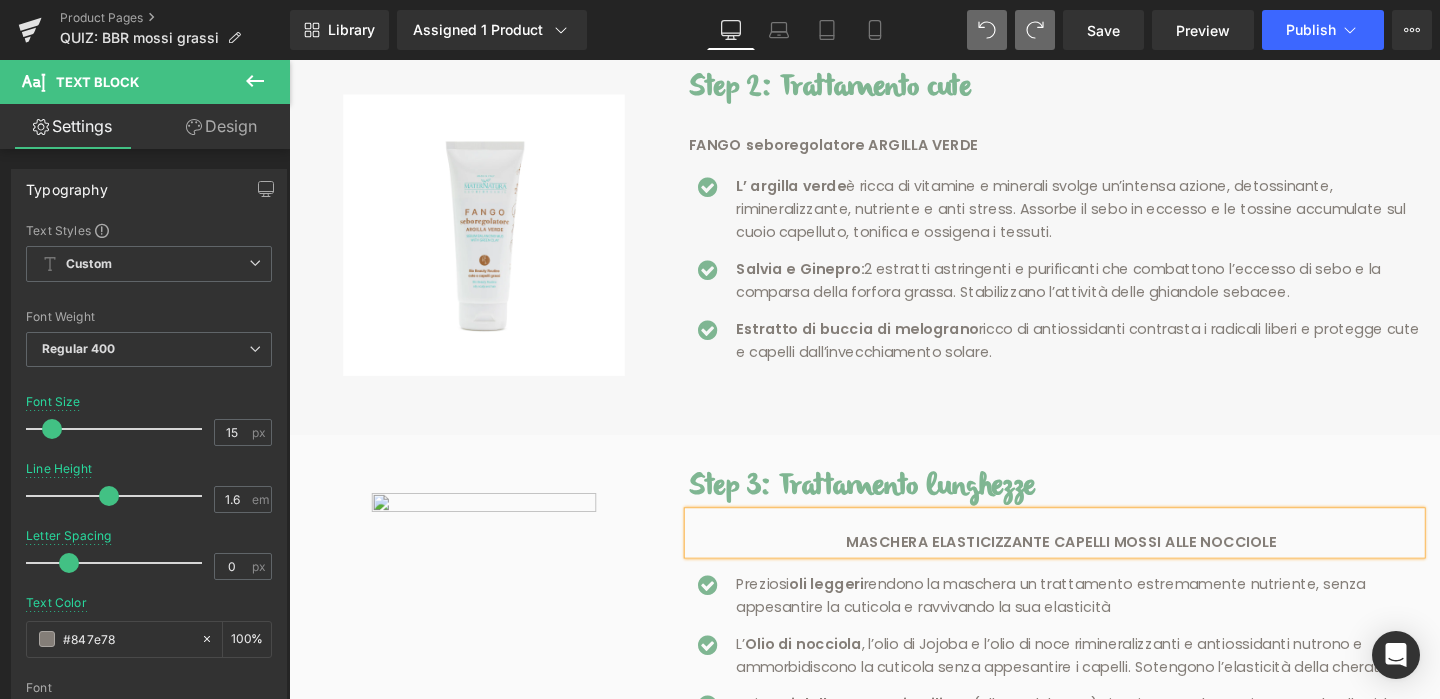 click on "MASCHERA ELASTICIZZANTE CAPELLI MOSSI ALLE NOCCIOLE" at bounding box center (1101, 566) 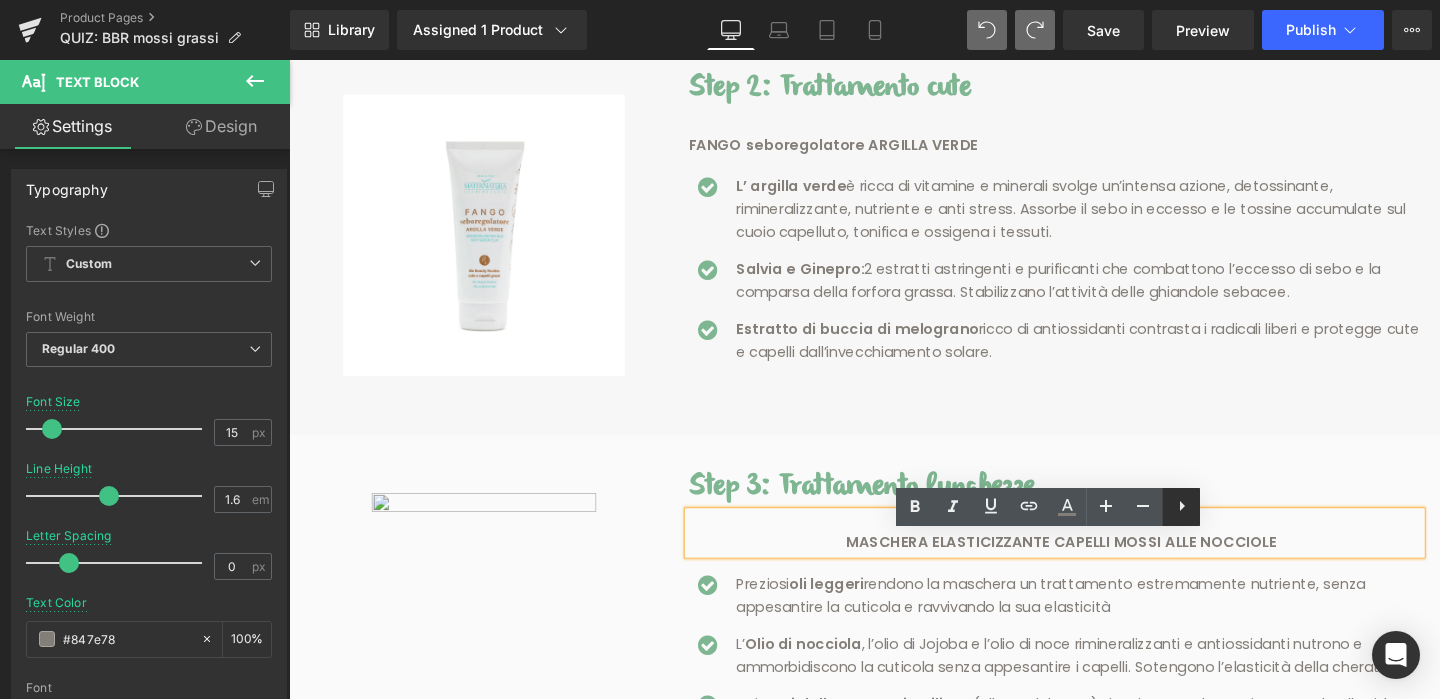 click 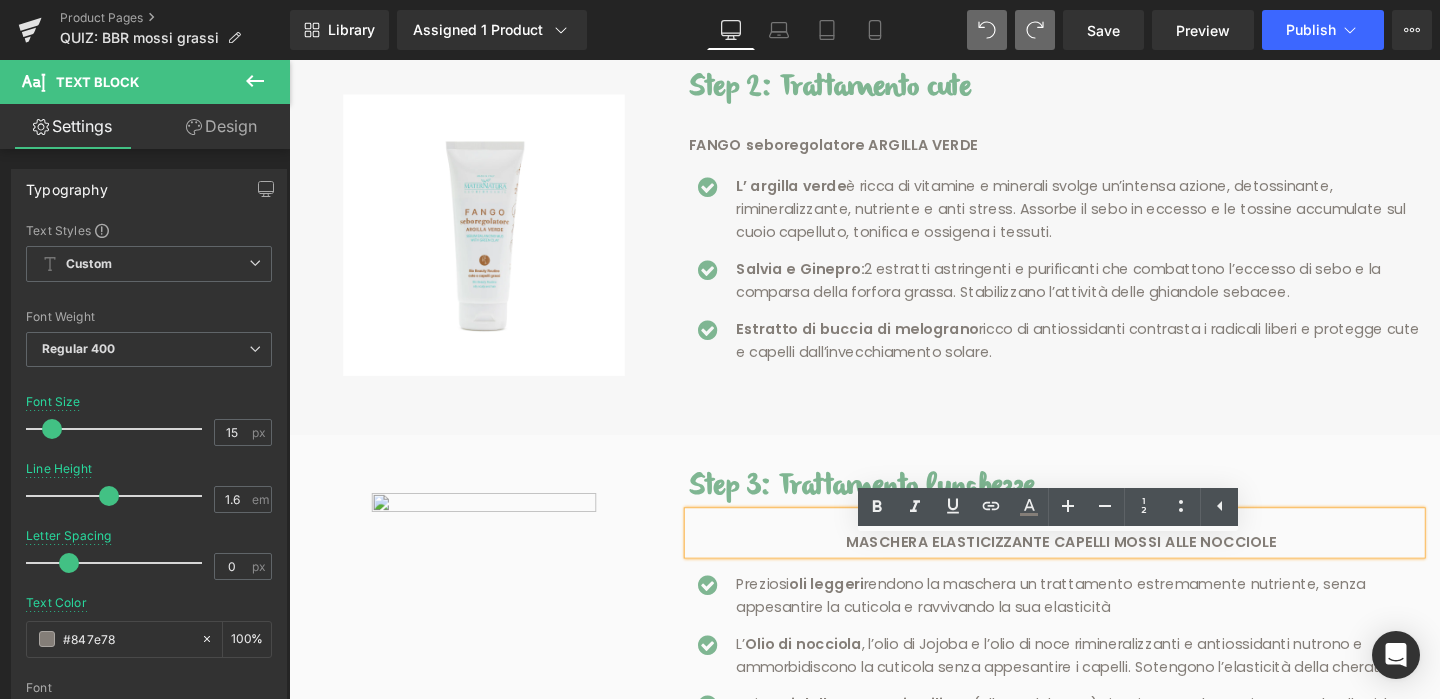 click on "MASCHERA ELASTICIZZANTE CAPELLI MOSSI ALLE NOCCIOLE" at bounding box center (1101, 566) 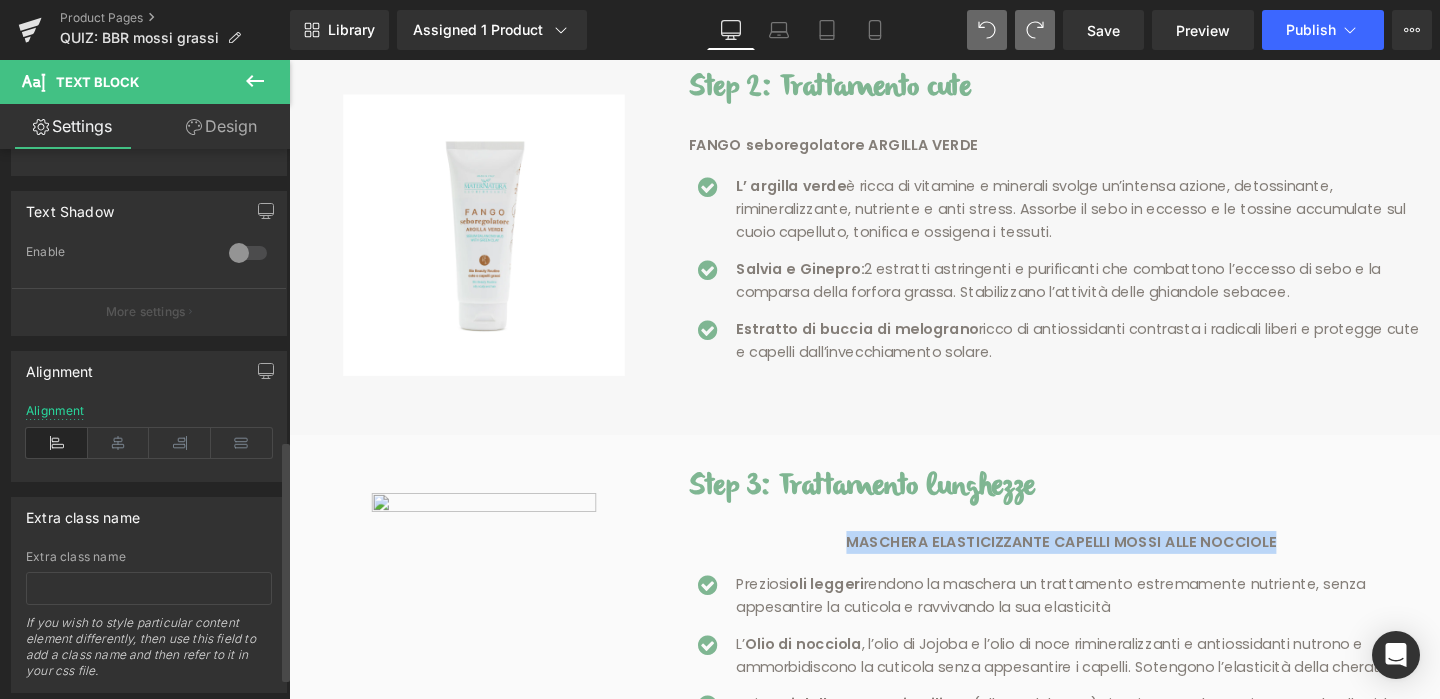 scroll, scrollTop: 716, scrollLeft: 0, axis: vertical 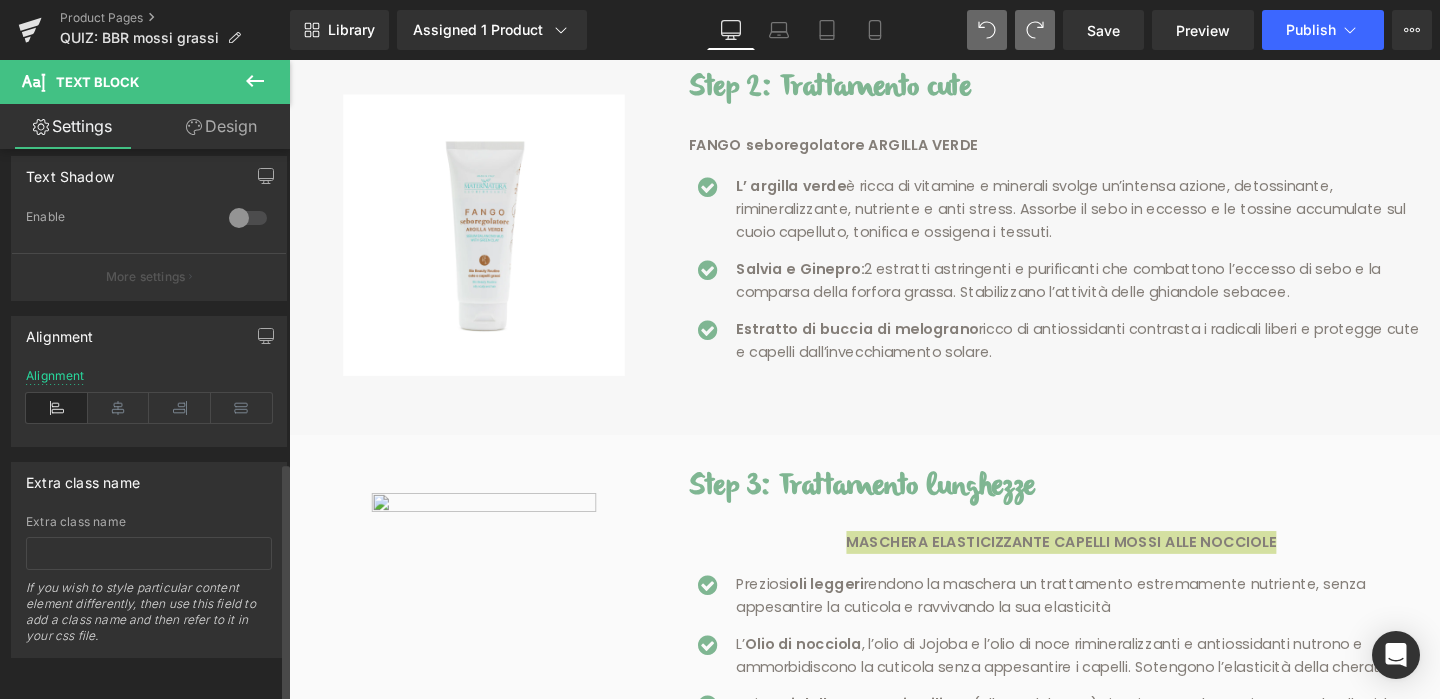 click at bounding box center [57, 408] 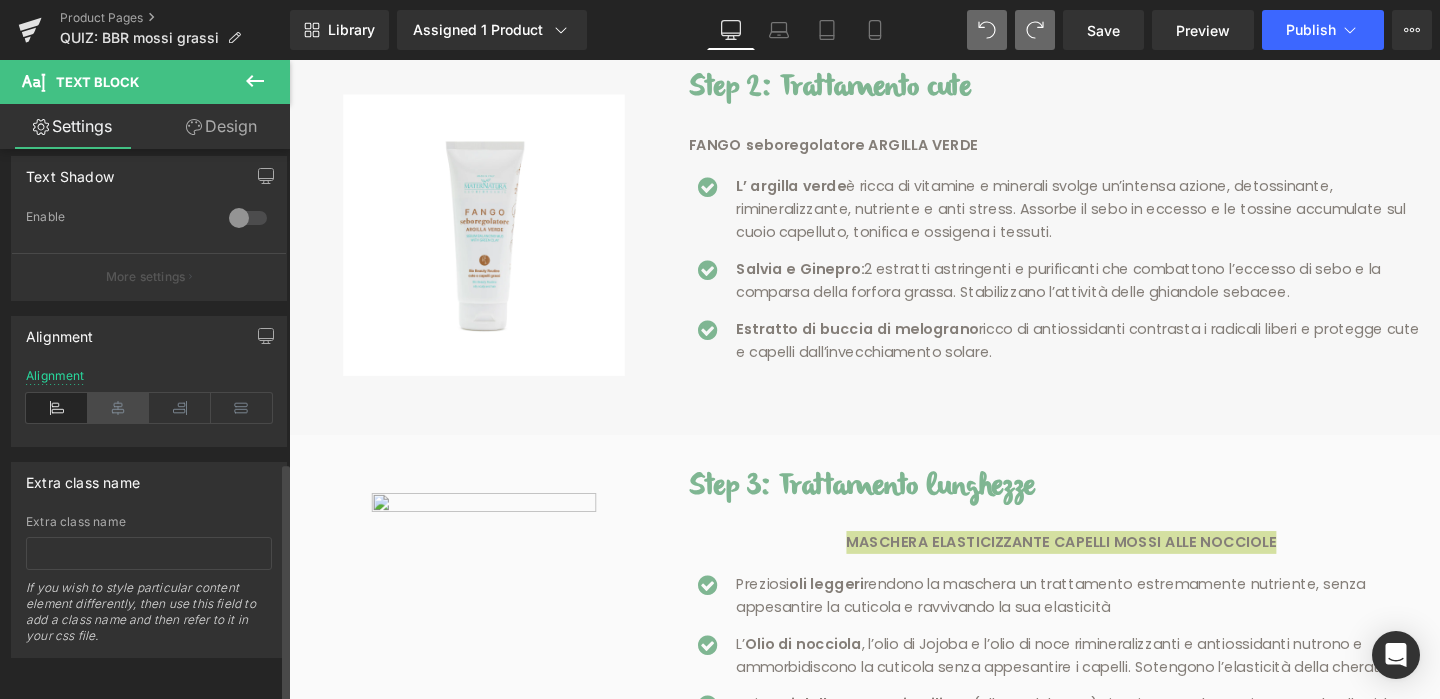 click at bounding box center [119, 408] 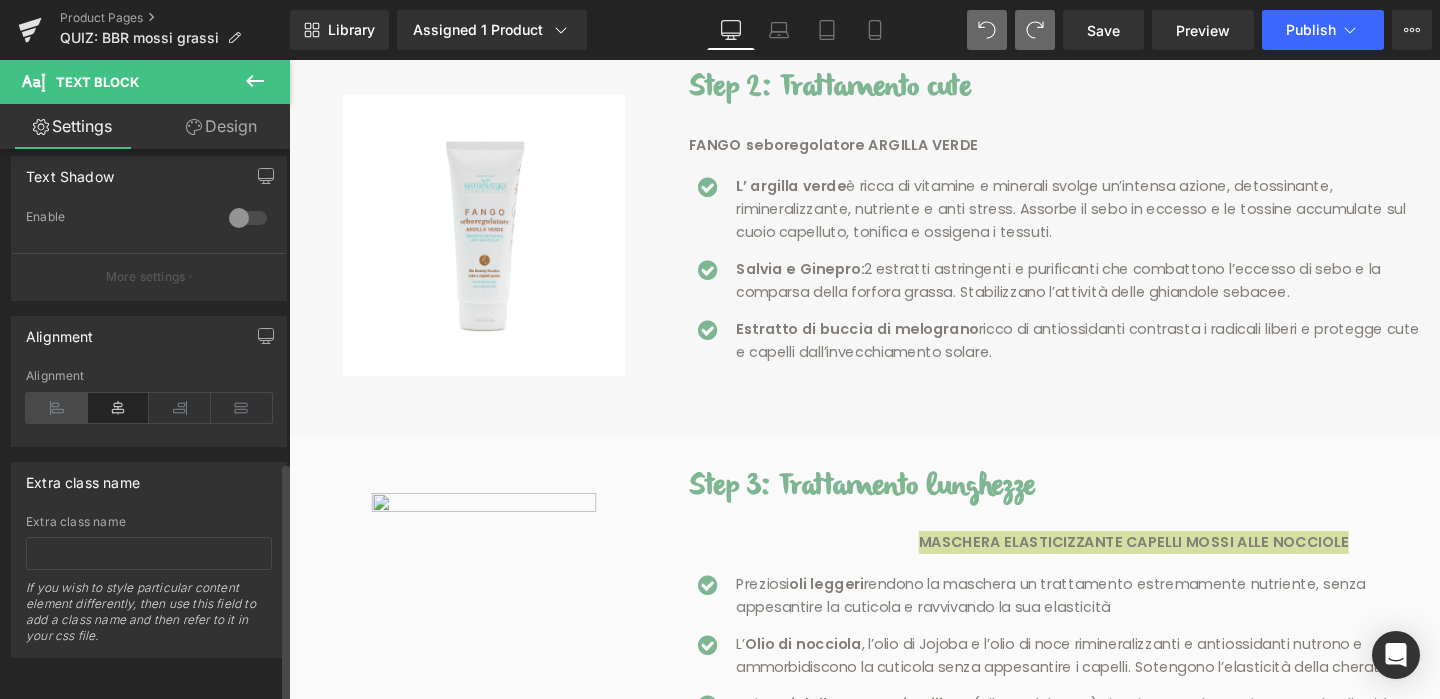 click at bounding box center (57, 408) 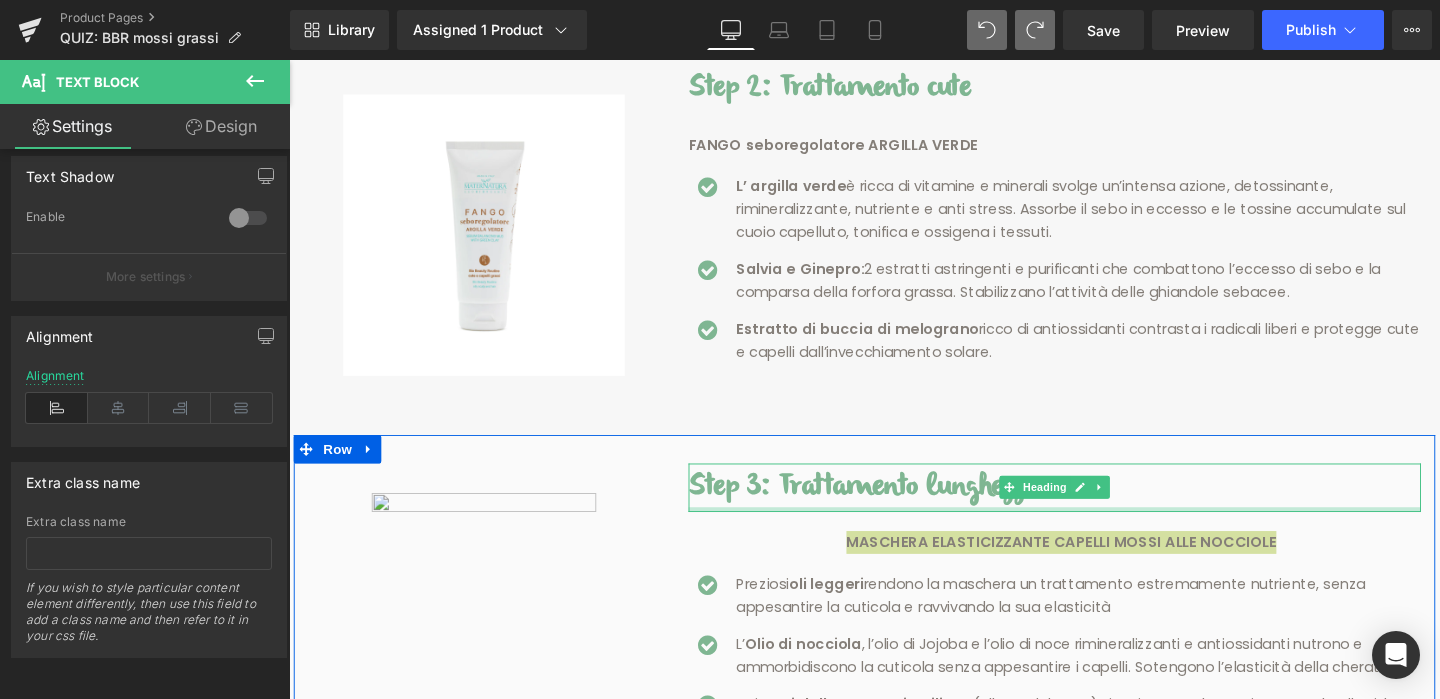click on "Step 3: Trattamento lunghezze Heading" at bounding box center [1094, 509] 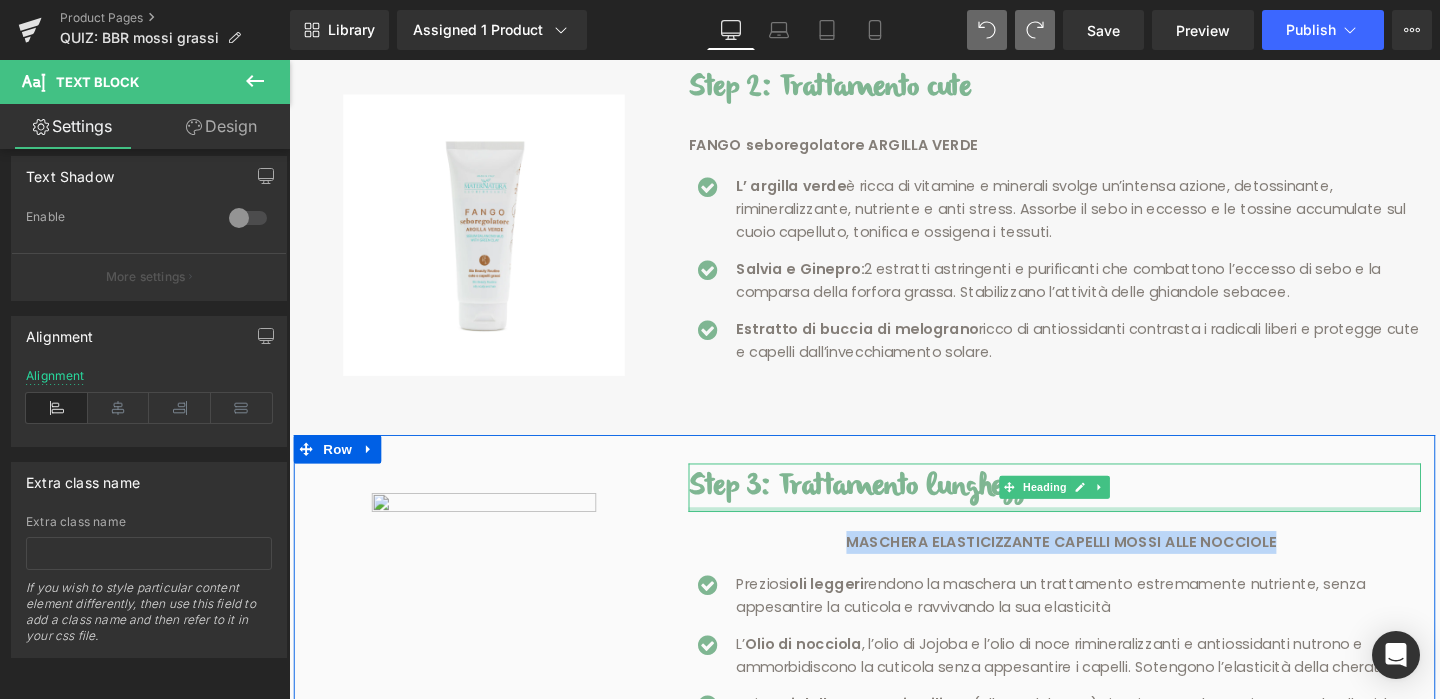 click on "MASCHERA ELASTICIZZANTE CAPELLI MOSSI ALLE NOCCIOLE" at bounding box center (1101, 566) 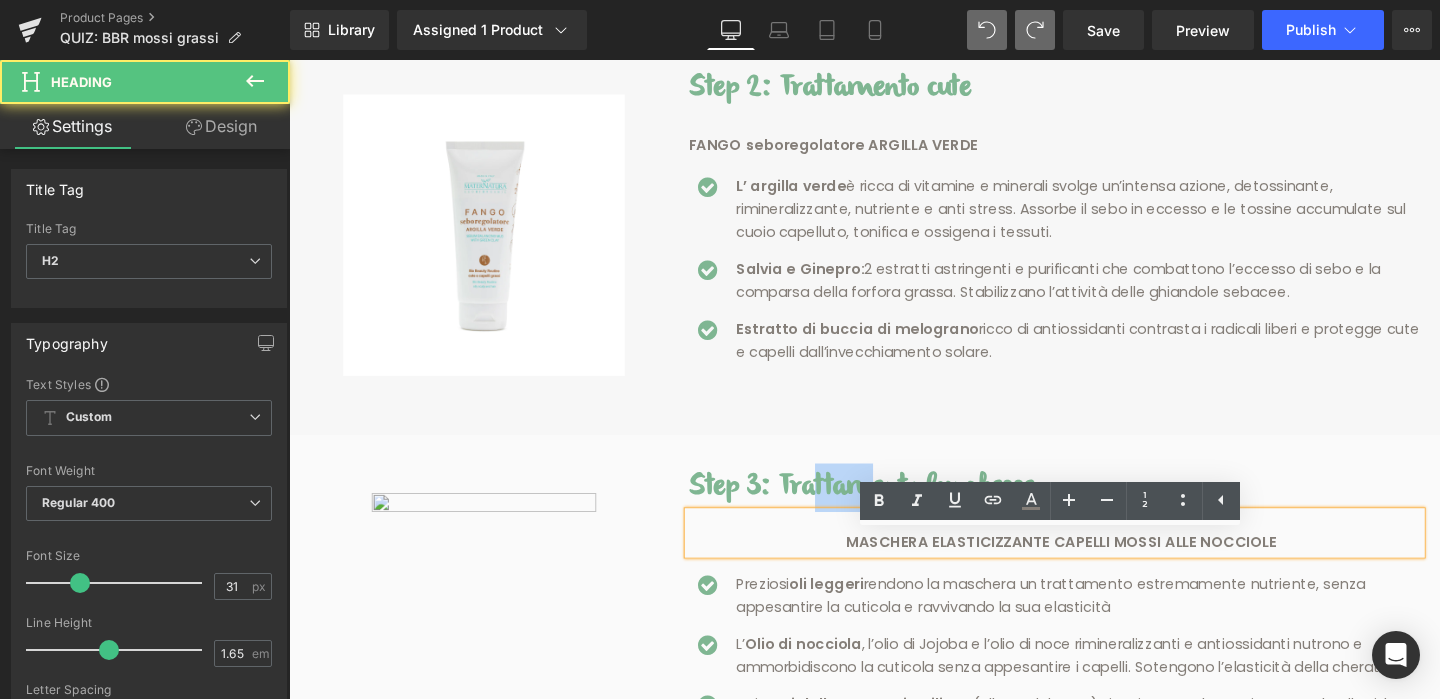 drag, startPoint x: 865, startPoint y: 553, endPoint x: 837, endPoint y: 553, distance: 28 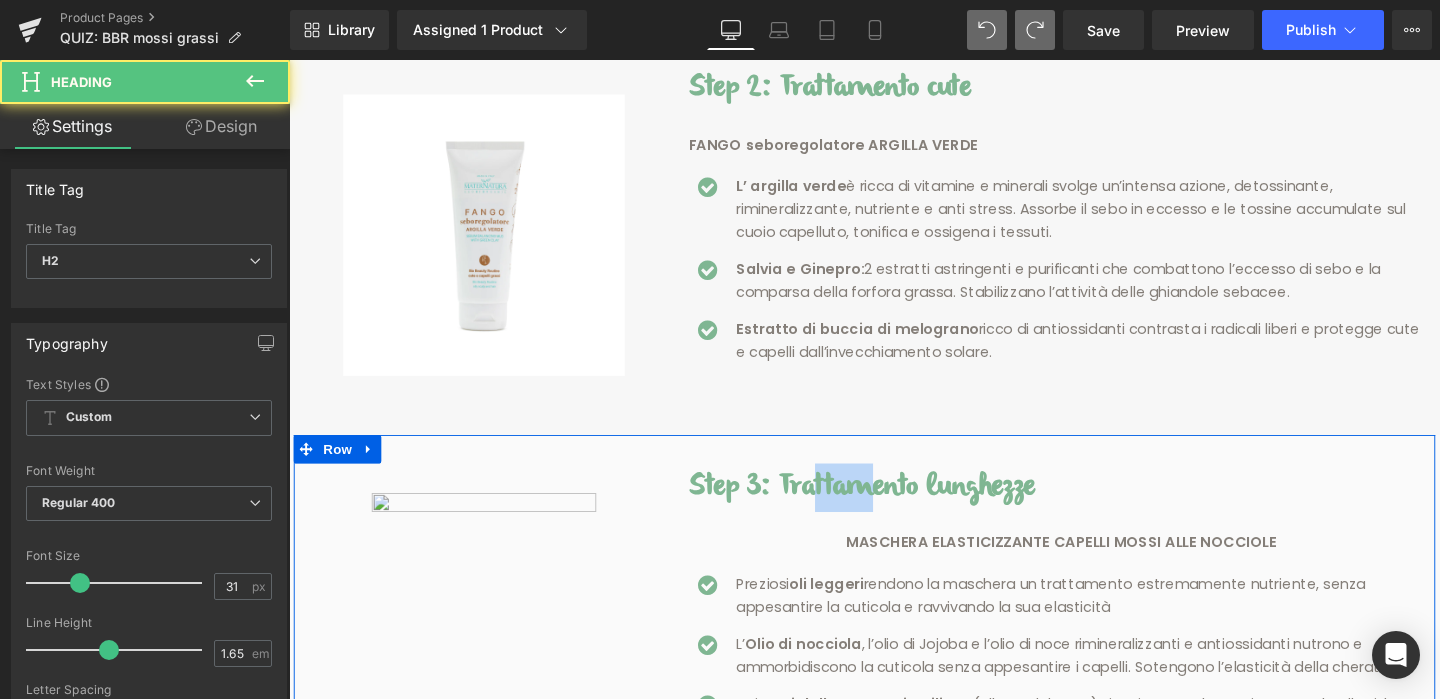 click on "Icon
Preziosi  oli leggeri  rendono la maschera un trattamento estremamente nutriente, senza appesantire la cuticola e ravvivando la sua elasticità
Text Block
Icon
L’ Olio di nocciola , l’olio di Jojoba e l’olio di noce rimineralizzanti e antiossidanti nutrono e ammorbidiscono la cuticola senza appesantire i capelli. Sotengono l’elasticità della cheratina
Text Block" at bounding box center [1094, 710] 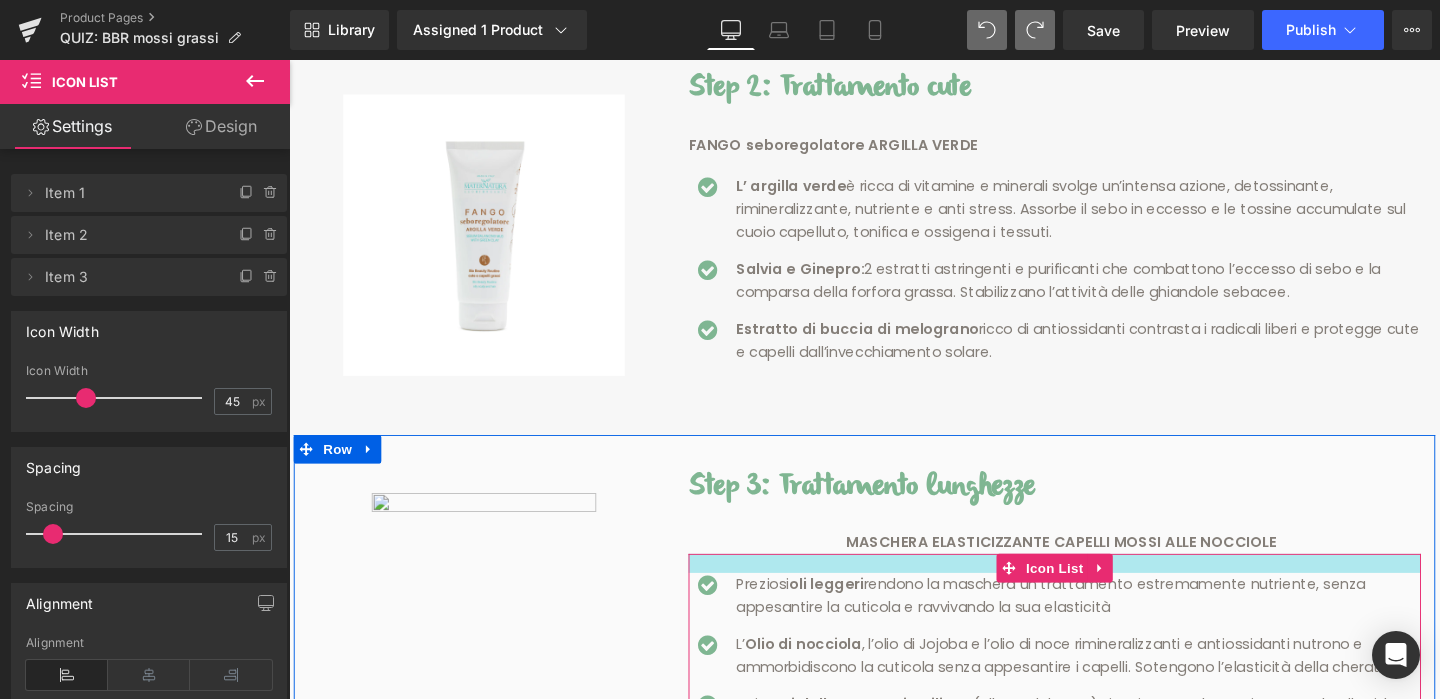 click on "MASCHERA ELASTICIZZANTE CAPELLI MOSSI ALLE NOCCIOLE" at bounding box center (1094, 557) 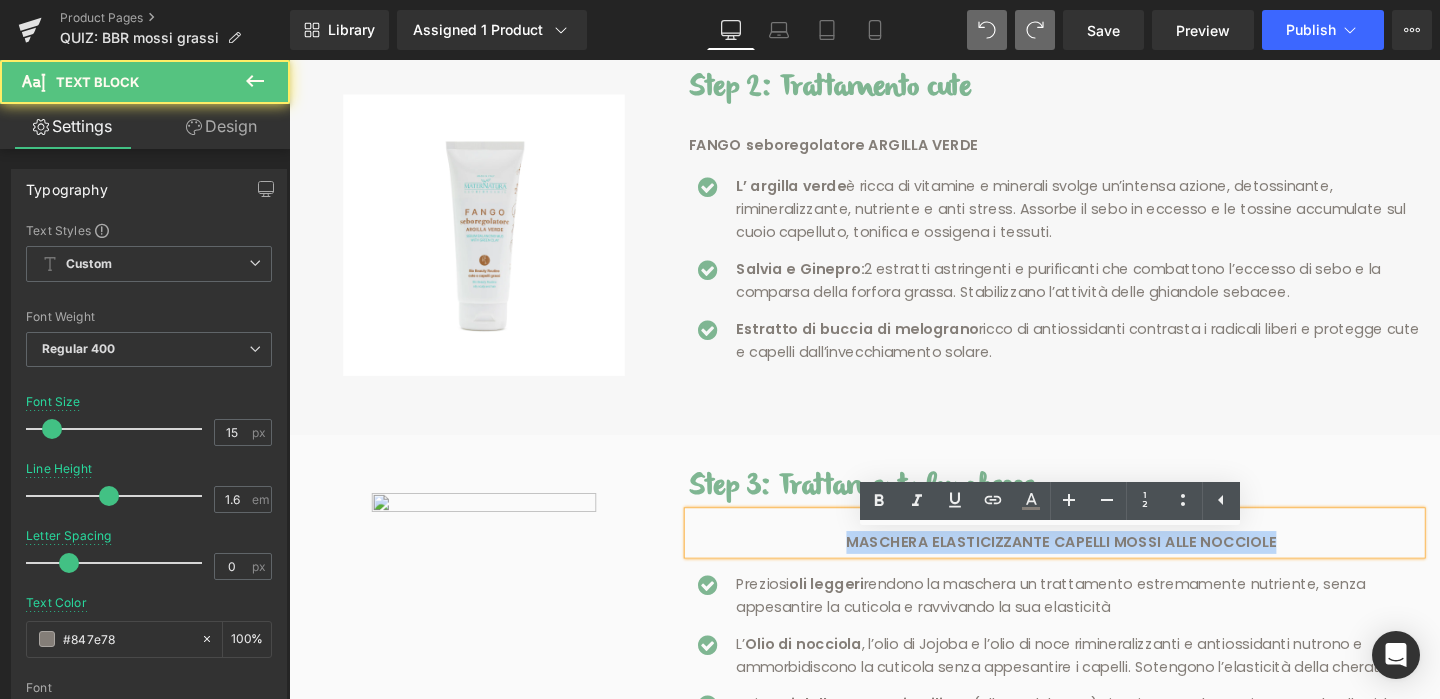 drag, startPoint x: 705, startPoint y: 585, endPoint x: 668, endPoint y: 585, distance: 37 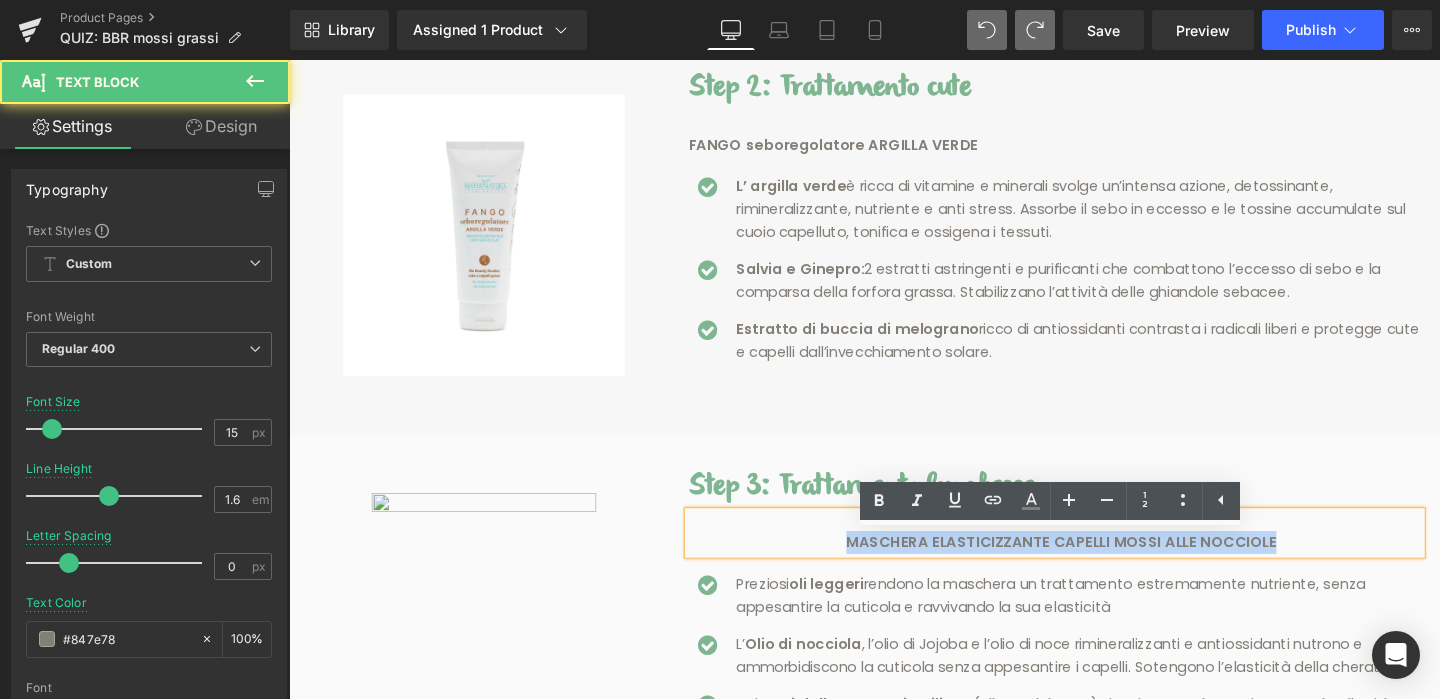 click on "Image         Step 3: Trattamento lunghezze Heading         MASCHERA ELASTICIZZANTE CAPELLI MOSSI ALLE NOCCIOLE Text Block
Icon
Preziosi  oli leggeri  rendono la maschera un trattamento estremamente nutriente, senza appesantire la cuticola e ravvivando la sua elasticità
Text Block
Icon
L’ Olio di nocciola , l’olio di Jojoba e l’olio di noce rimineralizzanti e antiossidanti nutrono e ammorbidiscono la cuticola senza appesantire i capelli. Sotengono l’elasticità della cheratina
Text Block" at bounding box center [894, 663] 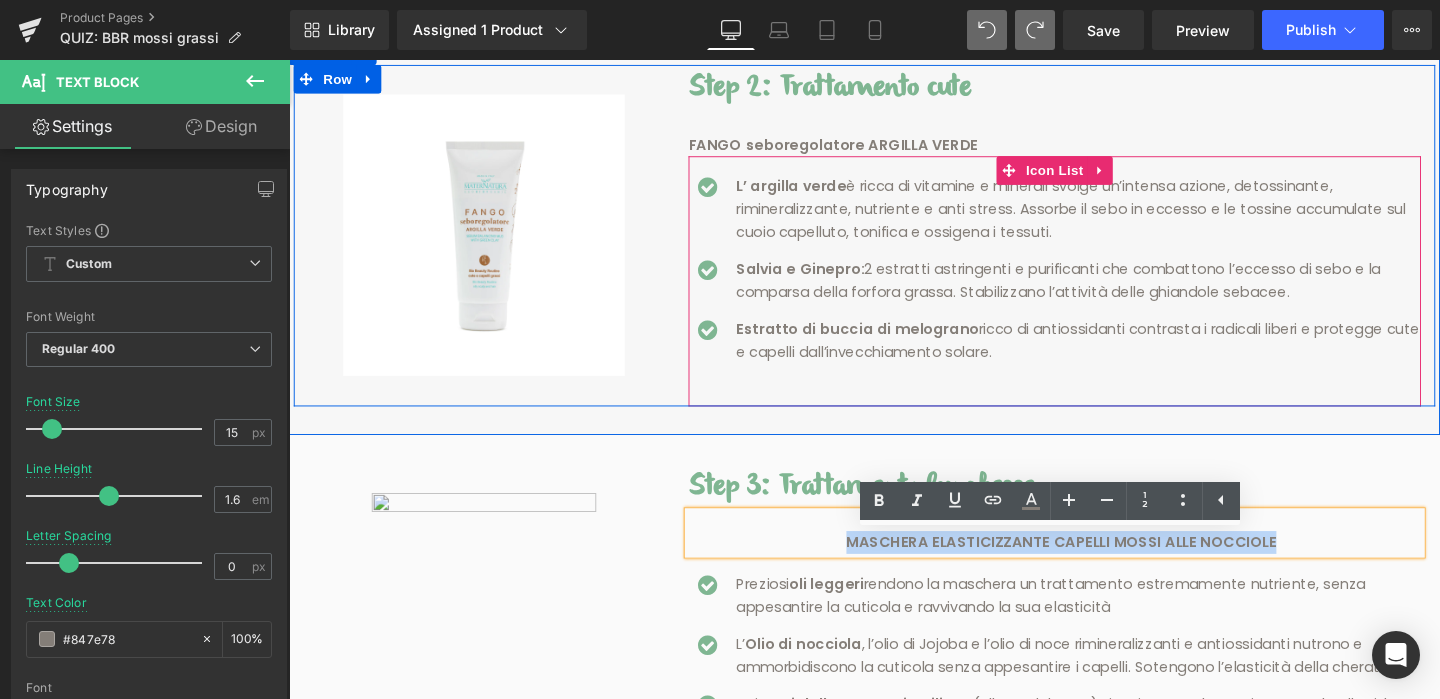 copy on "MASCHERA ELASTICIZZANTE CAPELLI MOSSI ALLE NOCCIOLE" 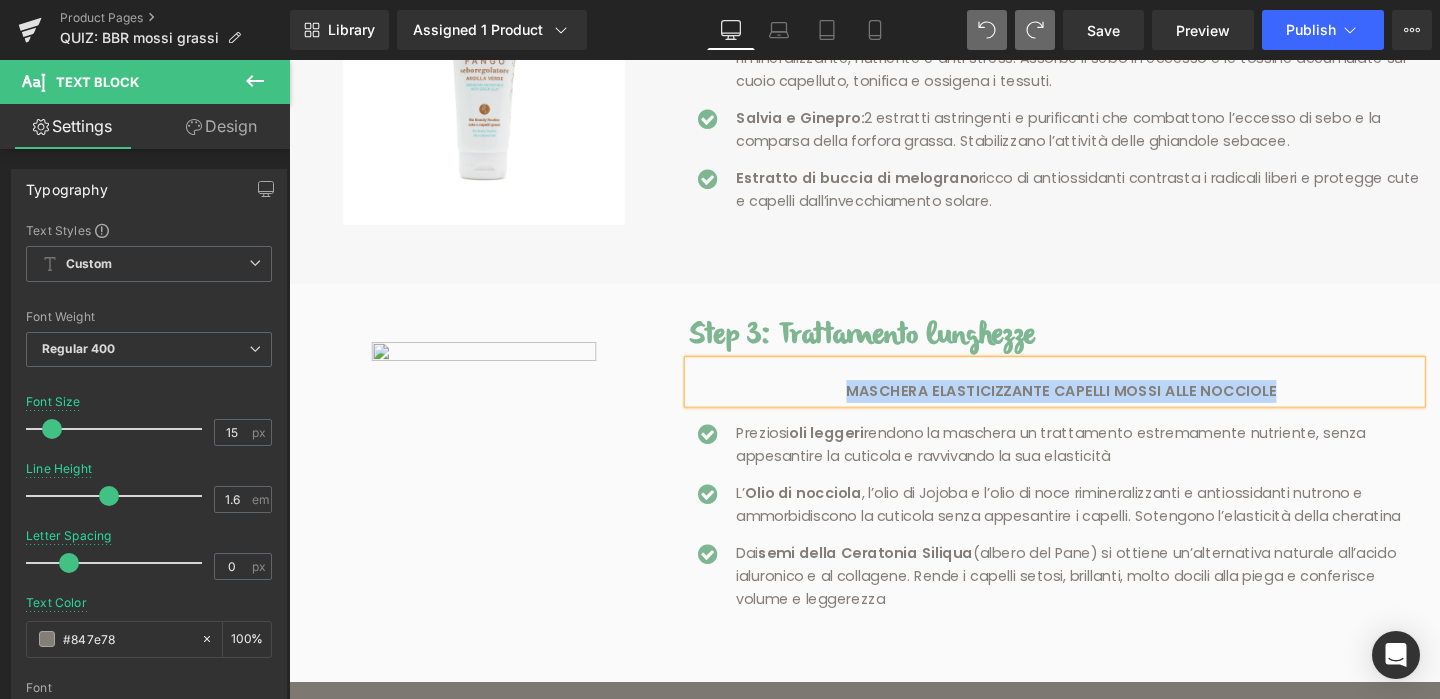 scroll, scrollTop: 1592, scrollLeft: 0, axis: vertical 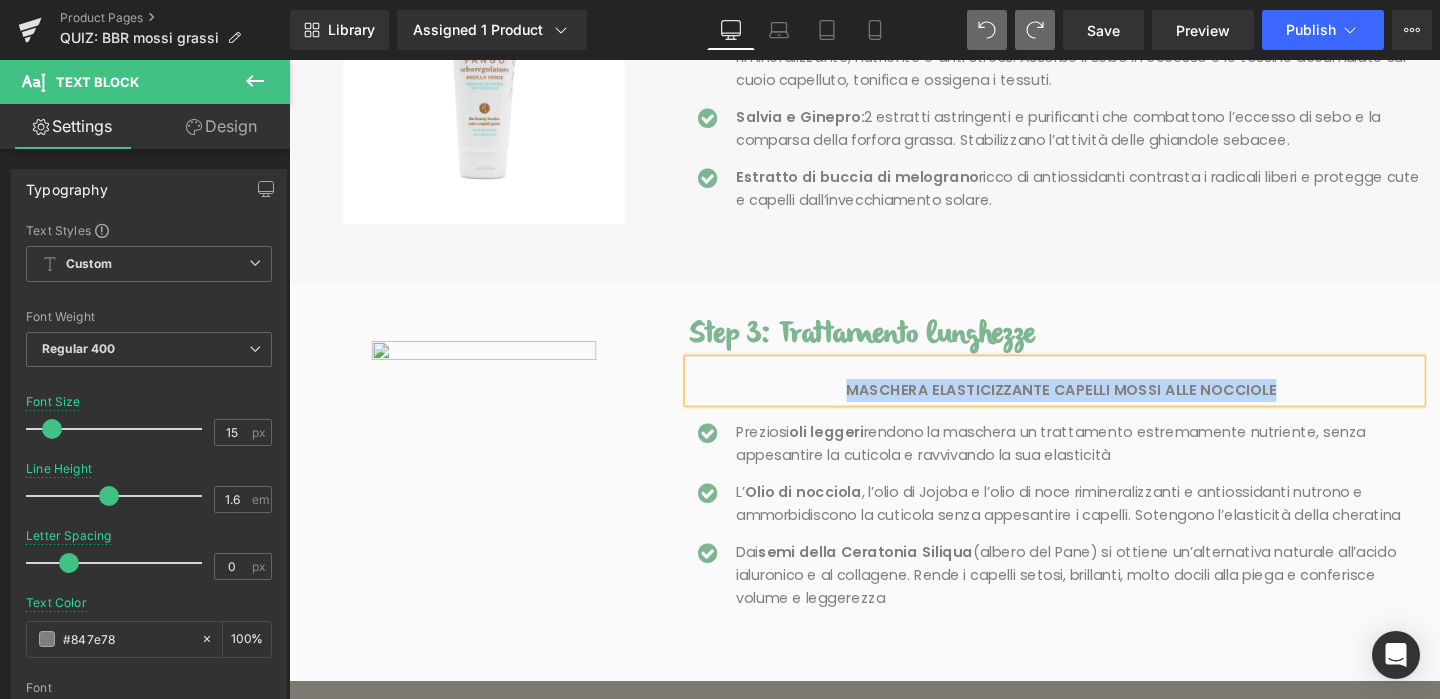 click on "MASCHERA ELASTICIZZANTE CAPELLI MOSSI ALLE NOCCIOLE" at bounding box center [1094, 397] 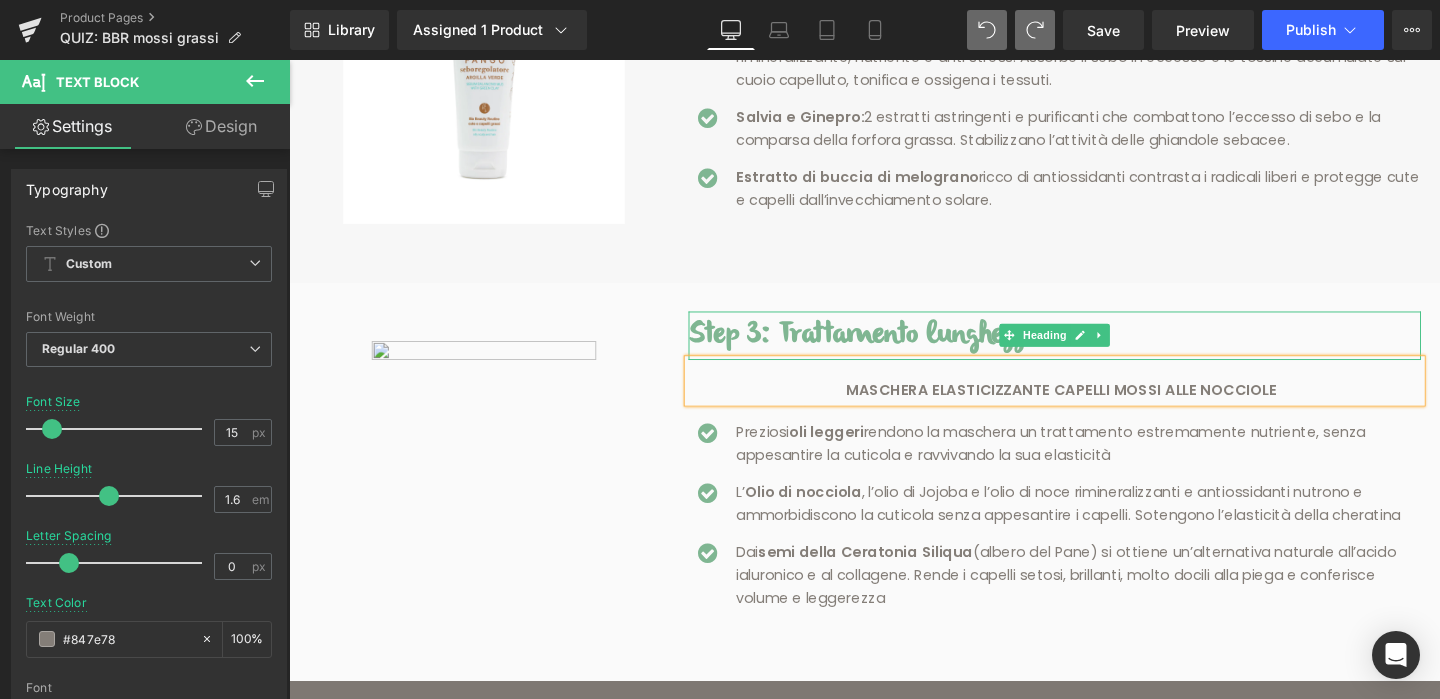 click on "Step 3: Trattamento lunghezze" at bounding box center (1094, 349) 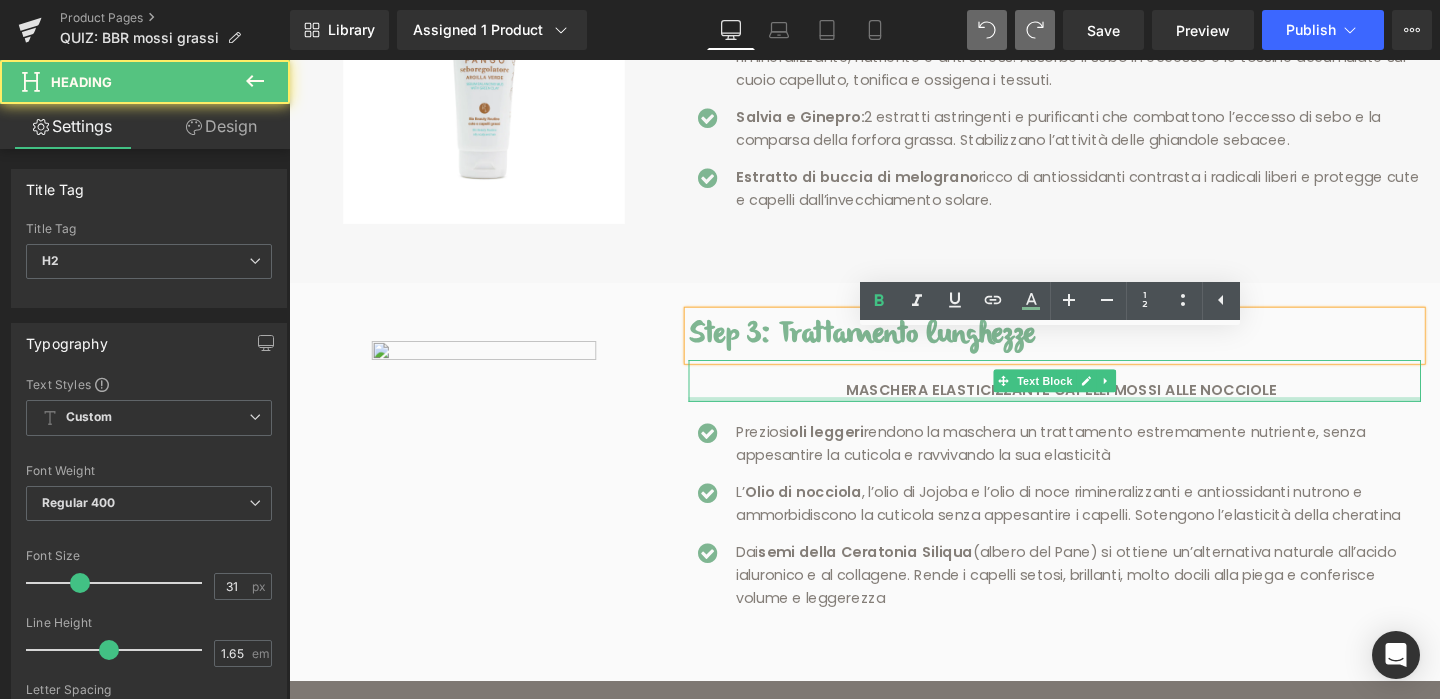 click at bounding box center (1094, 416) 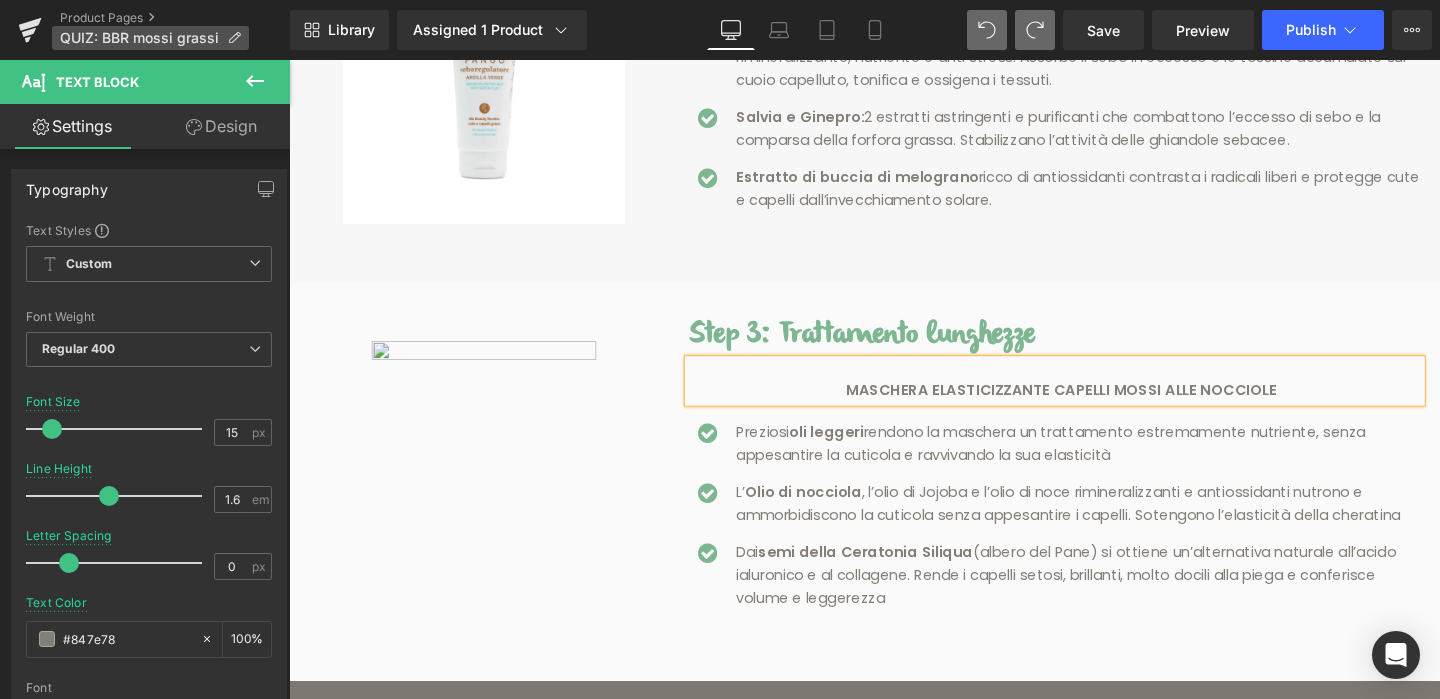 click on "QUIZ: BBR mossi grassi" at bounding box center [139, 38] 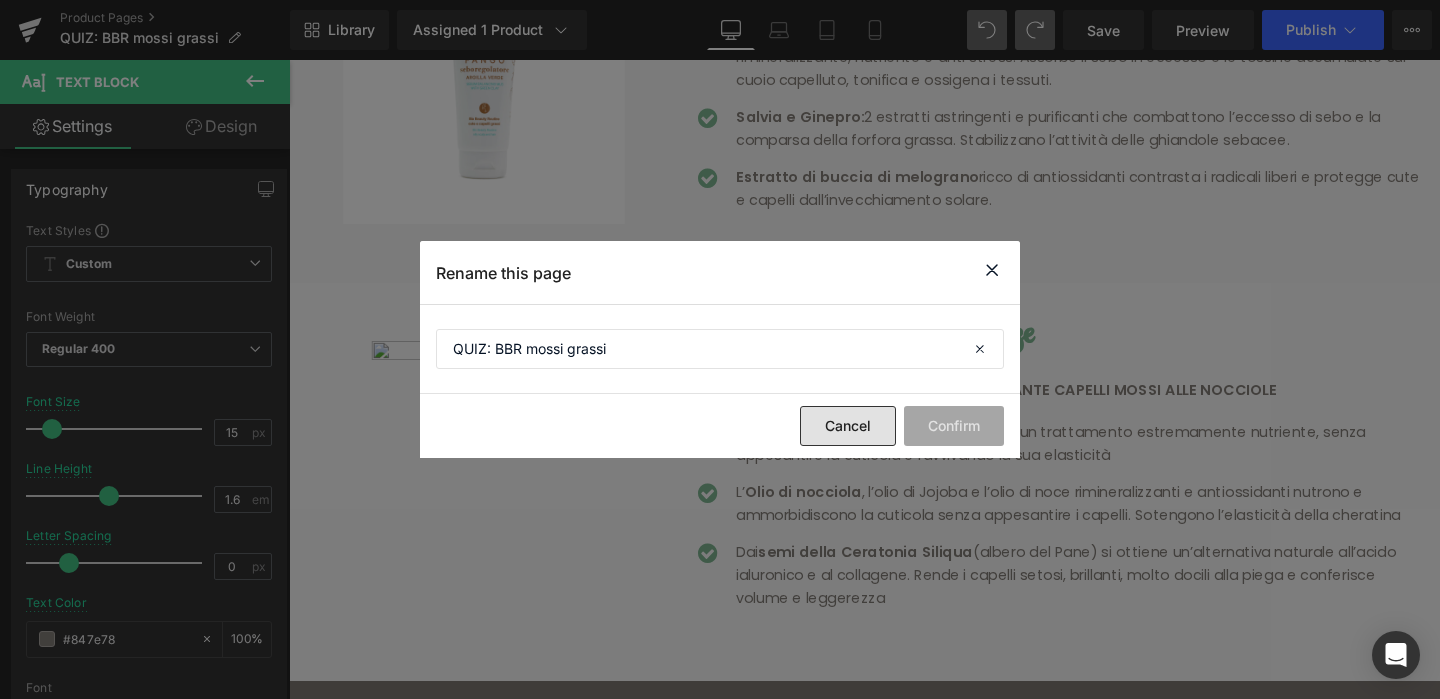 click on "Cancel" at bounding box center (848, 426) 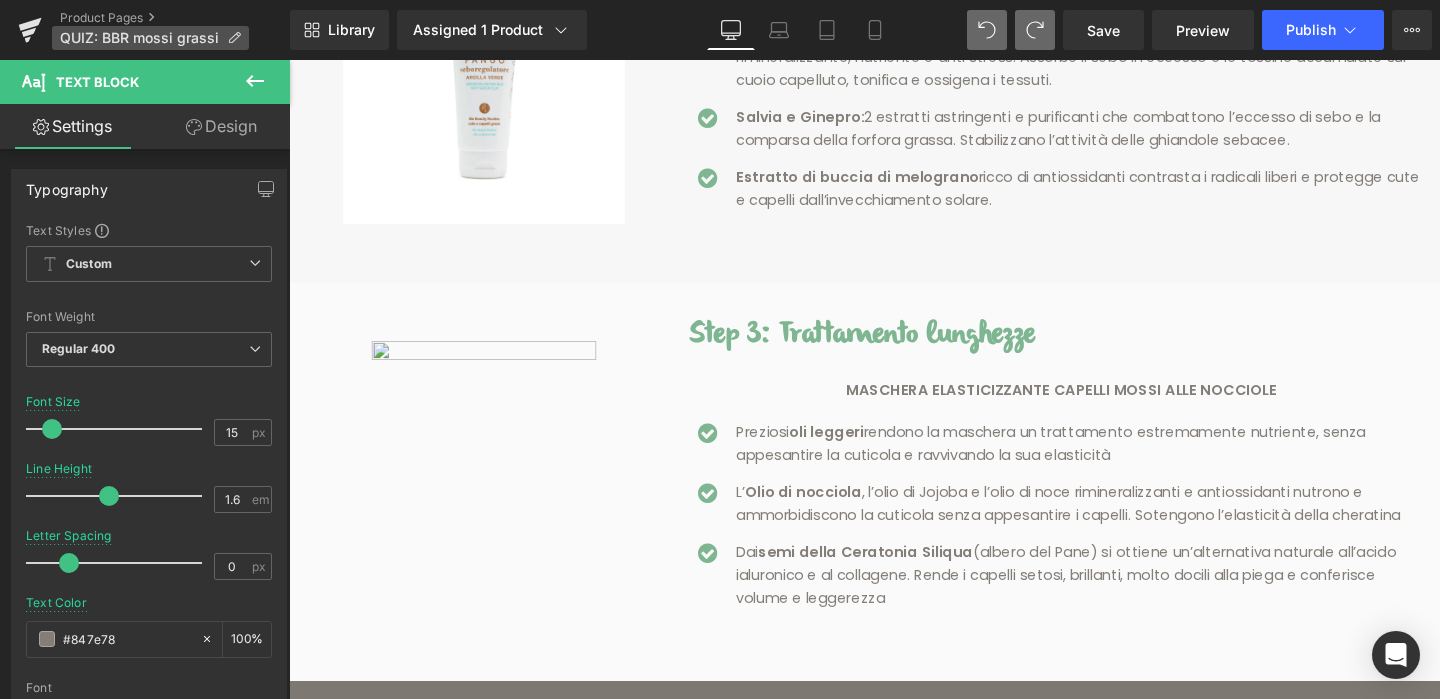 click on "QUIZ: BBR mossi grassi" at bounding box center (139, 38) 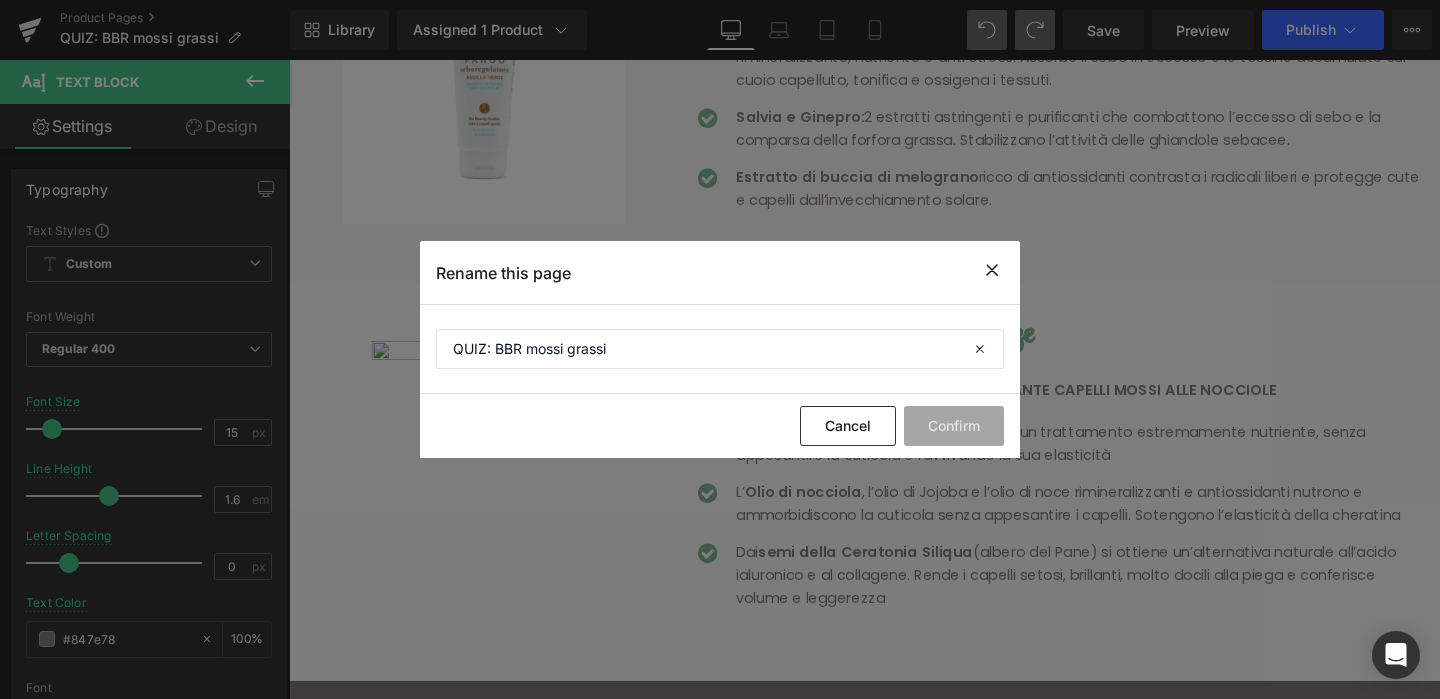 click at bounding box center (992, 270) 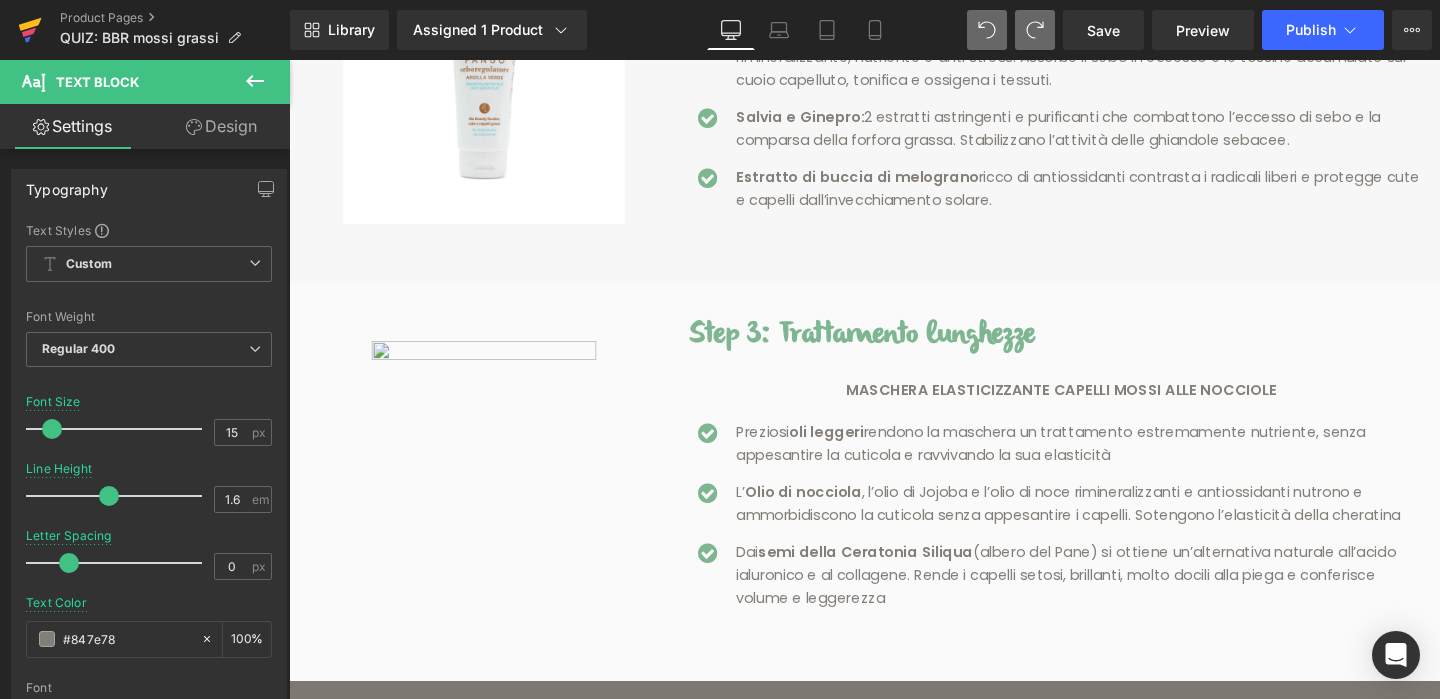click 